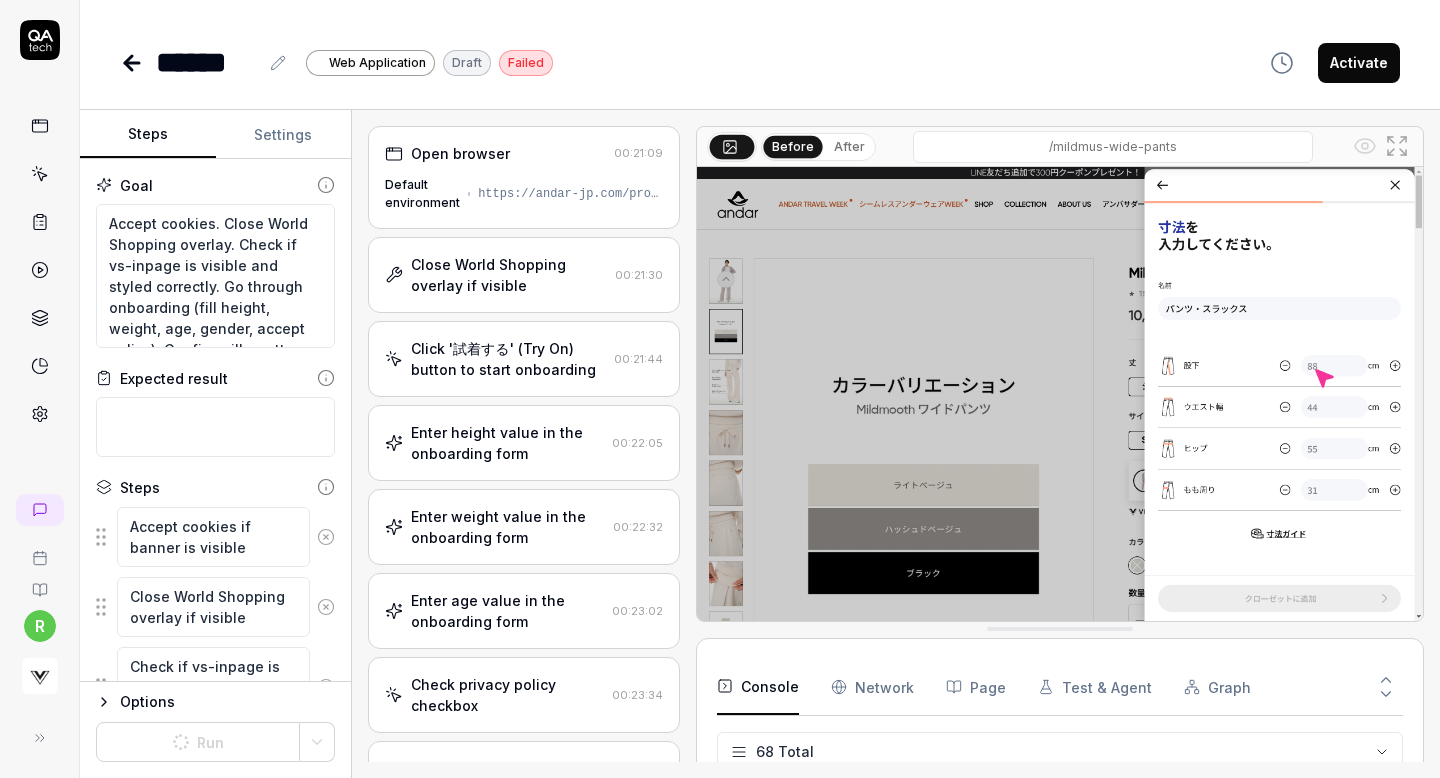 scroll, scrollTop: 0, scrollLeft: 0, axis: both 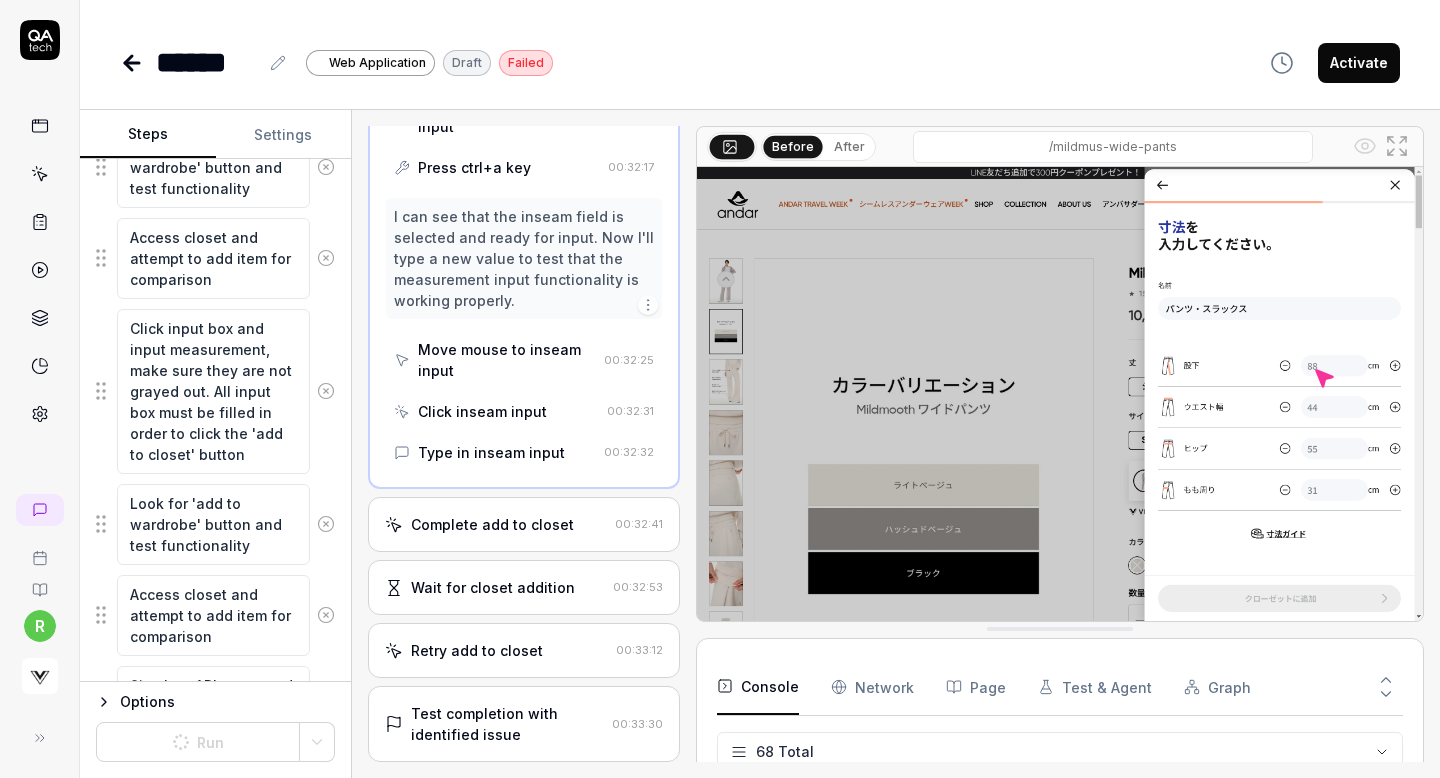 click on "Complete add to closet" at bounding box center [492, 524] 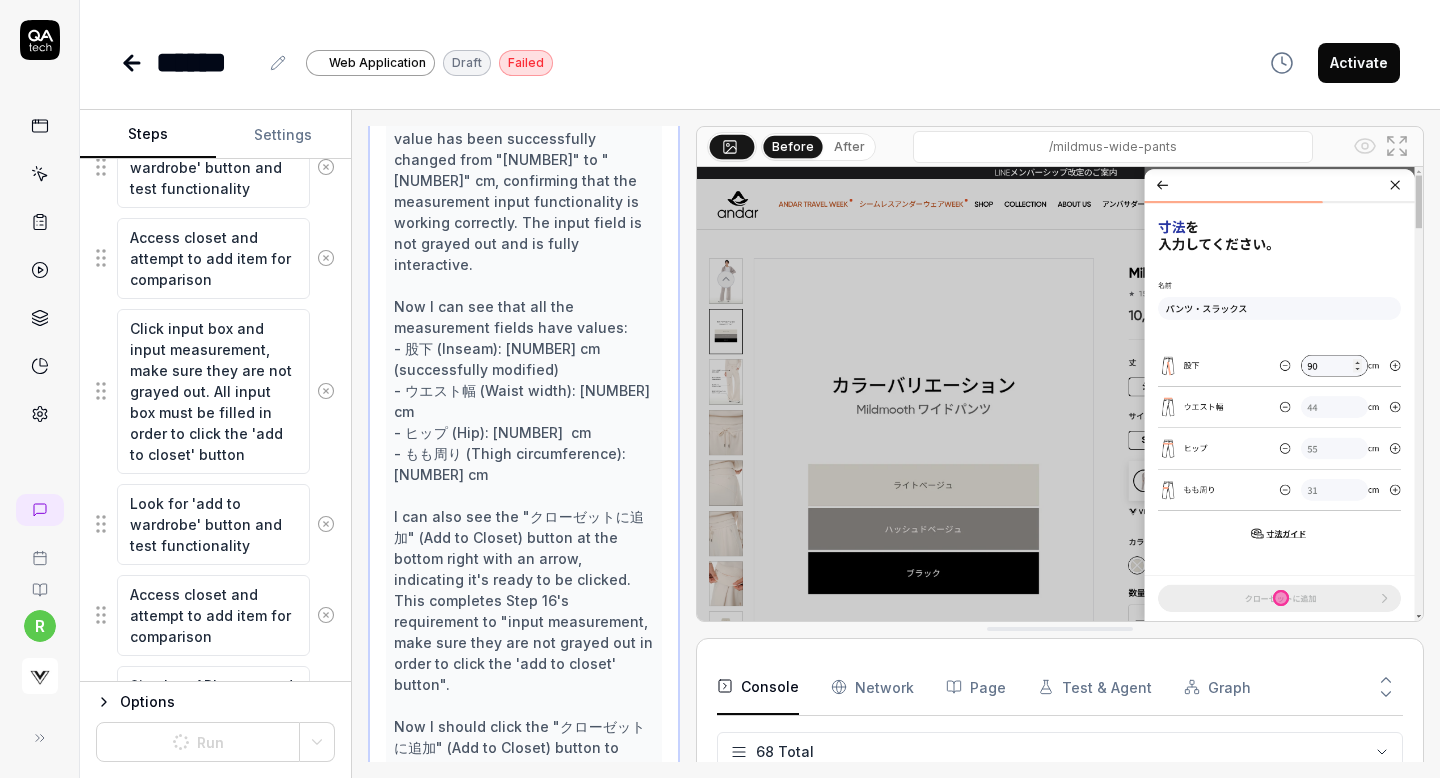 scroll, scrollTop: 1518, scrollLeft: 0, axis: vertical 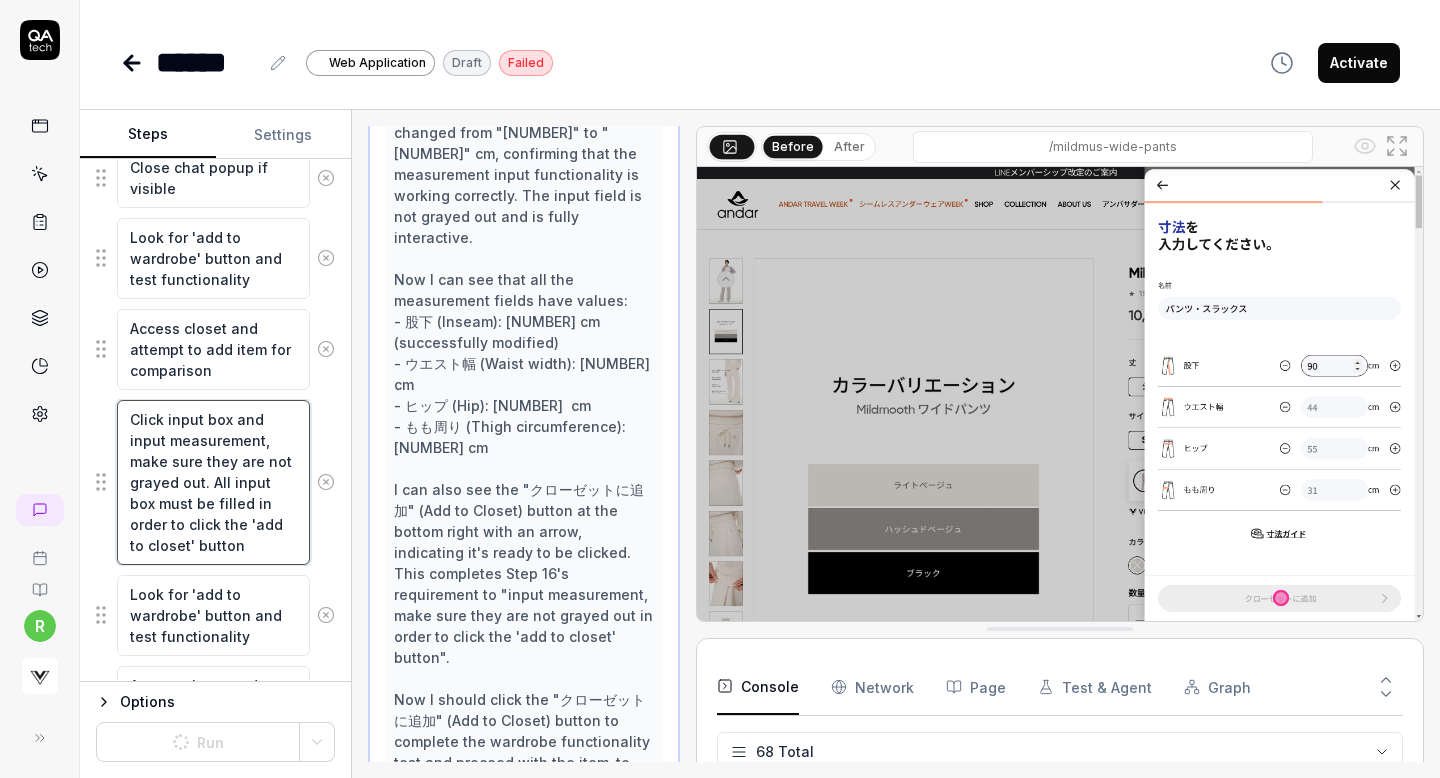 click on "Click input box and input measurement, make sure they are not grayed out. All input box must be filled in order to click the 'add to closet' button" at bounding box center (213, 482) 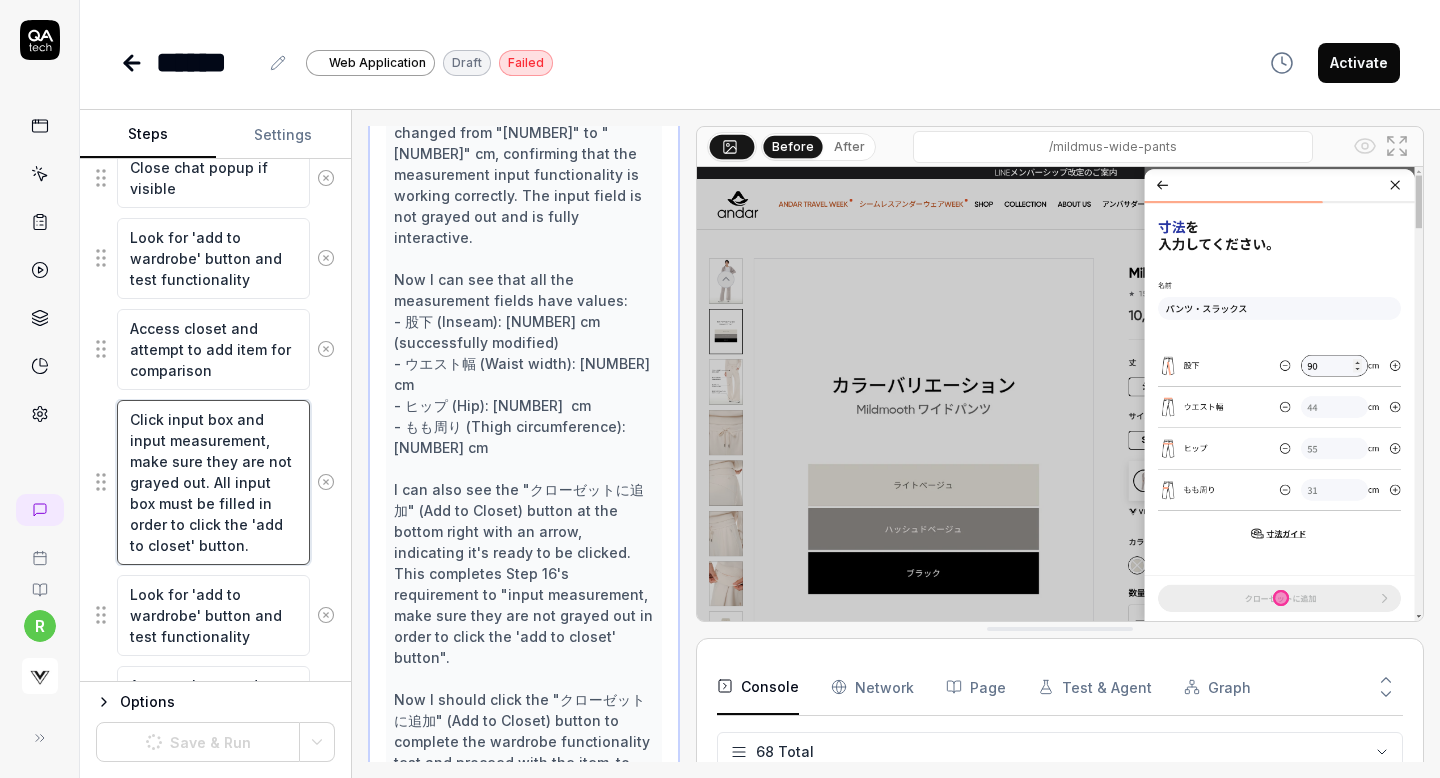 type on "Click input box and input measurement, make sure they are not grayed out. All input box must be filled in order to click the 'add to closet' button." 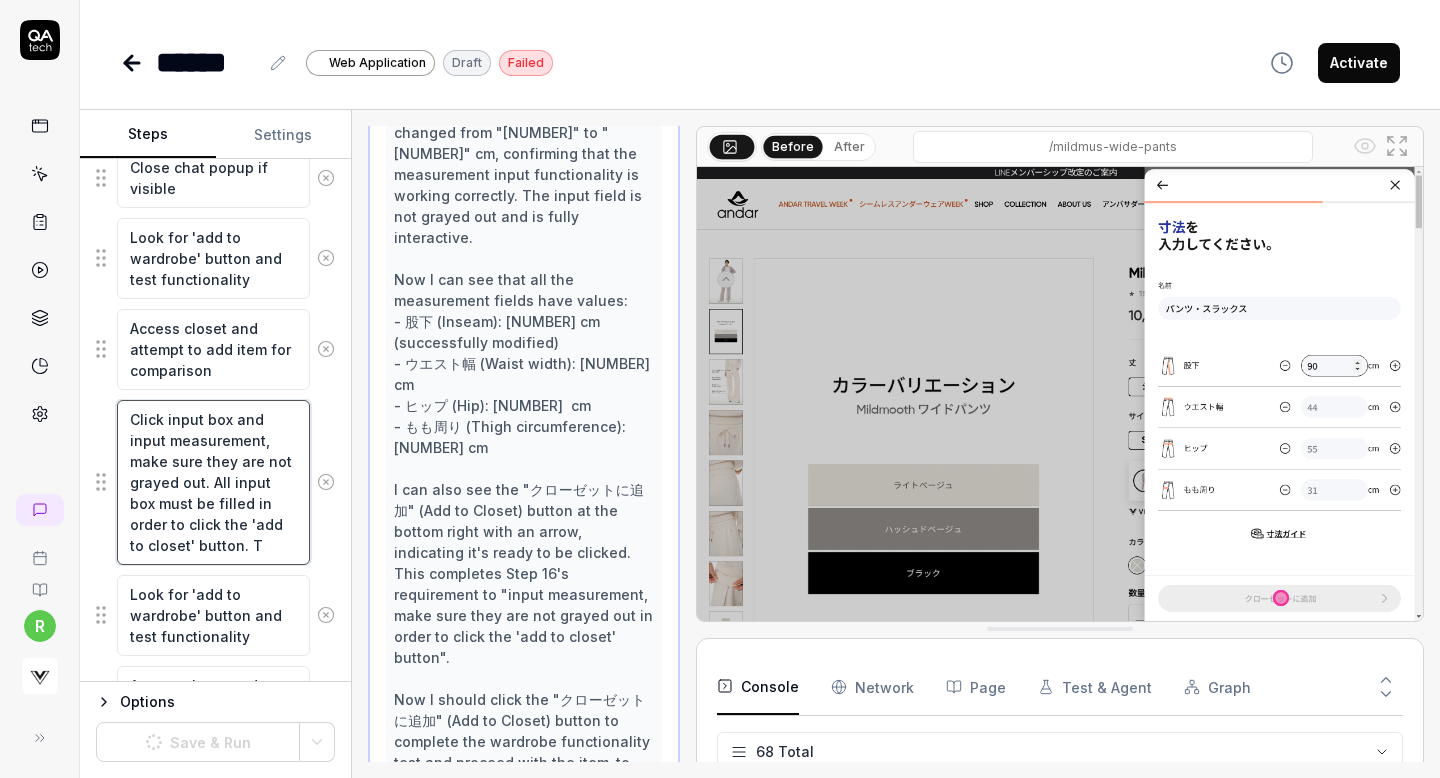 type on "Click input box and input measurement, make sure they are not grayed out. All input box must be filled in order to click the 'add to closet' button. Th" 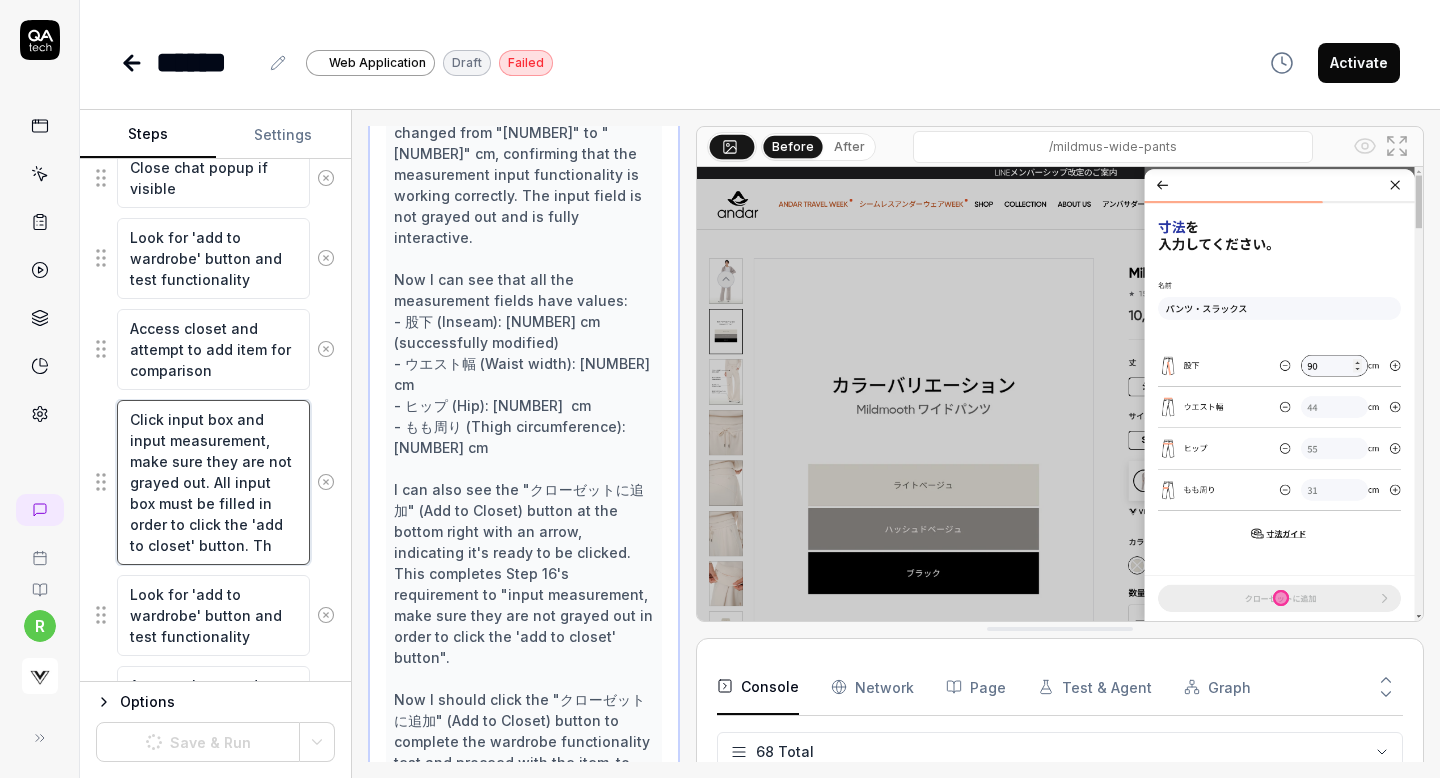 type on "Click input box and input measurement, make sure they are not grayed out. All input box must be filled in order to click the 'add to closet' button. The" 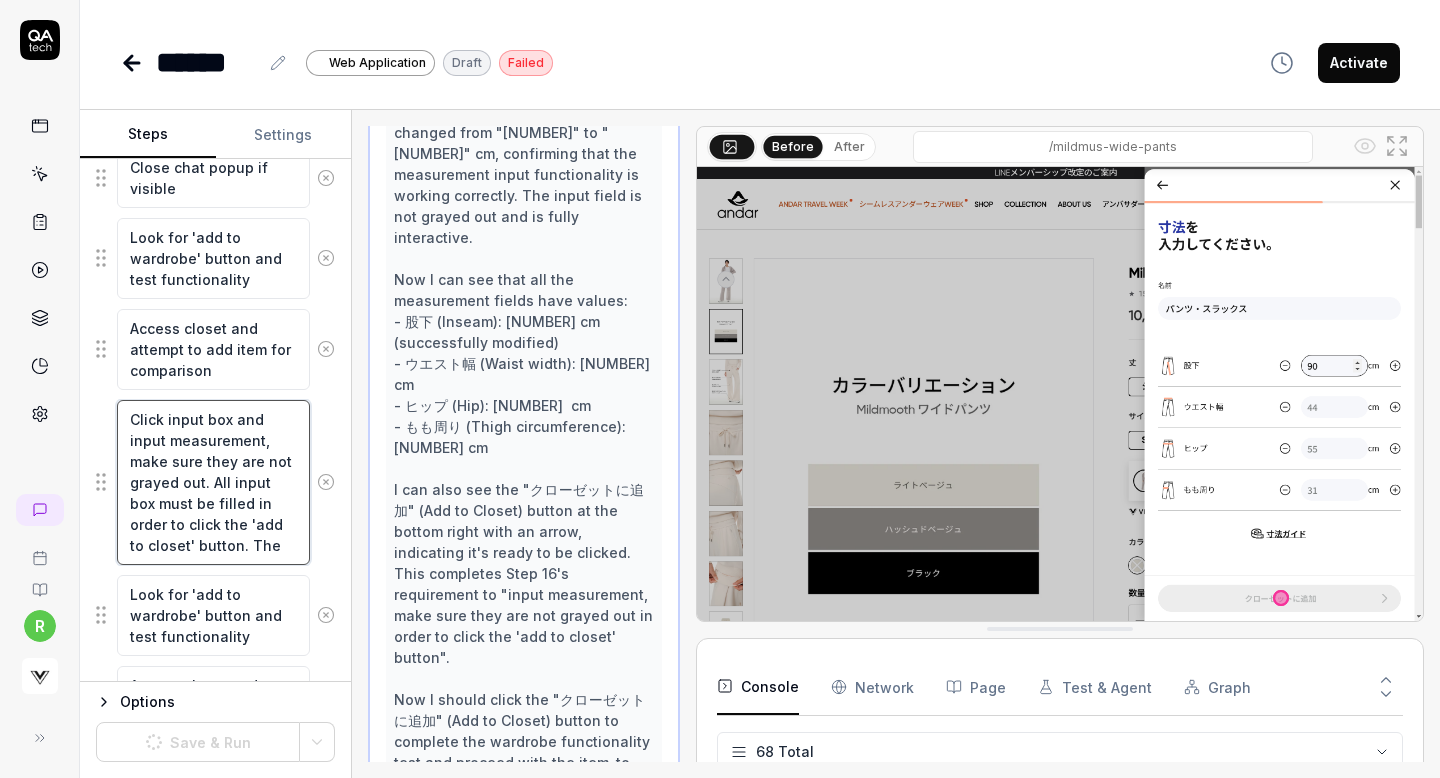 type on "Click input box and input measurement, make sure they are not grayed out. All input box must be filled in order to click the 'add to closet' button. The" 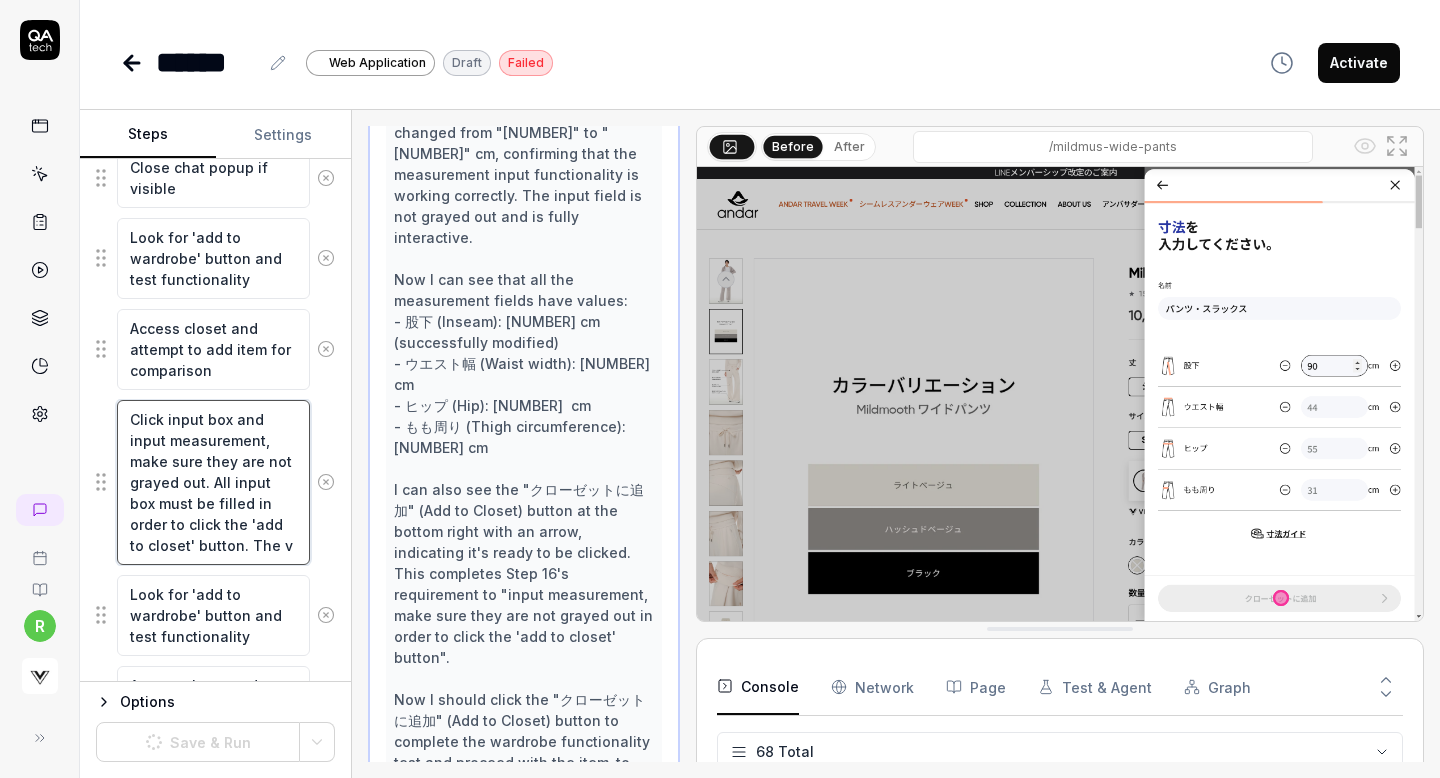 type on "Click input box and input measurement, make sure they are not grayed out. All input box must be filled in order to click the 'add to closet' button. The va" 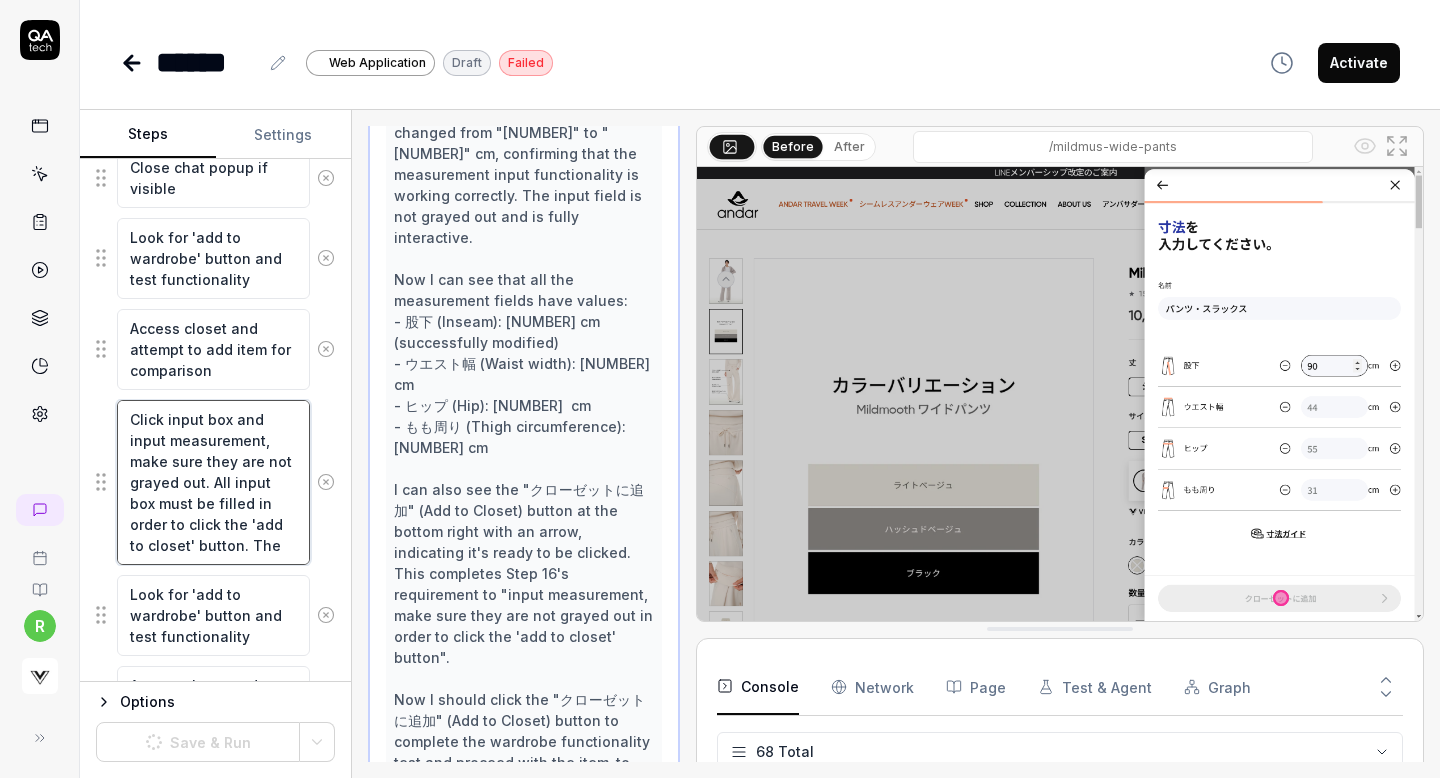 type on "Click input box and input measurement, make sure they are not grayed out. All input box must be filled in order to click the 'add to closet' button. The val" 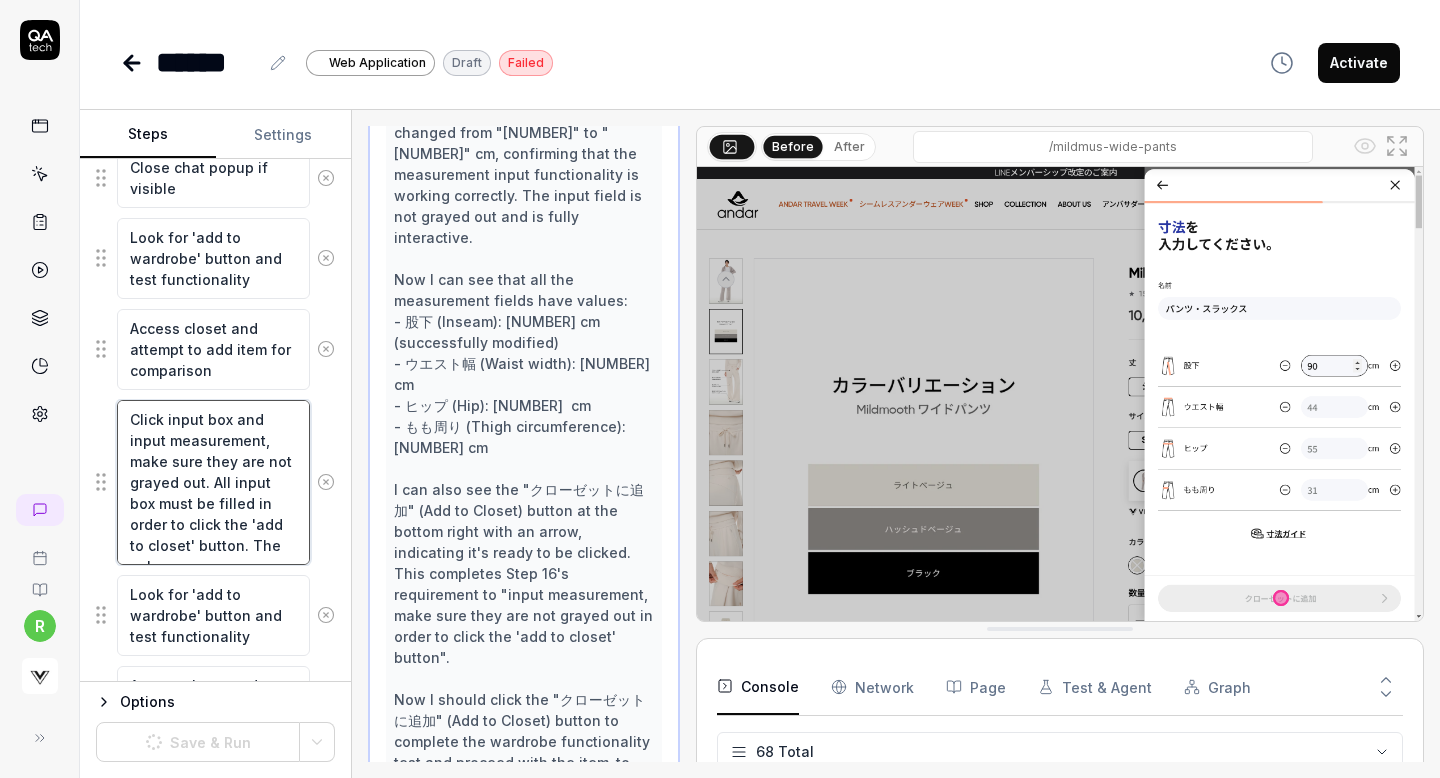 type on "Click input box and input measurement, make sure they are not grayed out. All input box must be filled in order to click the 'add to closet' button. The valu" 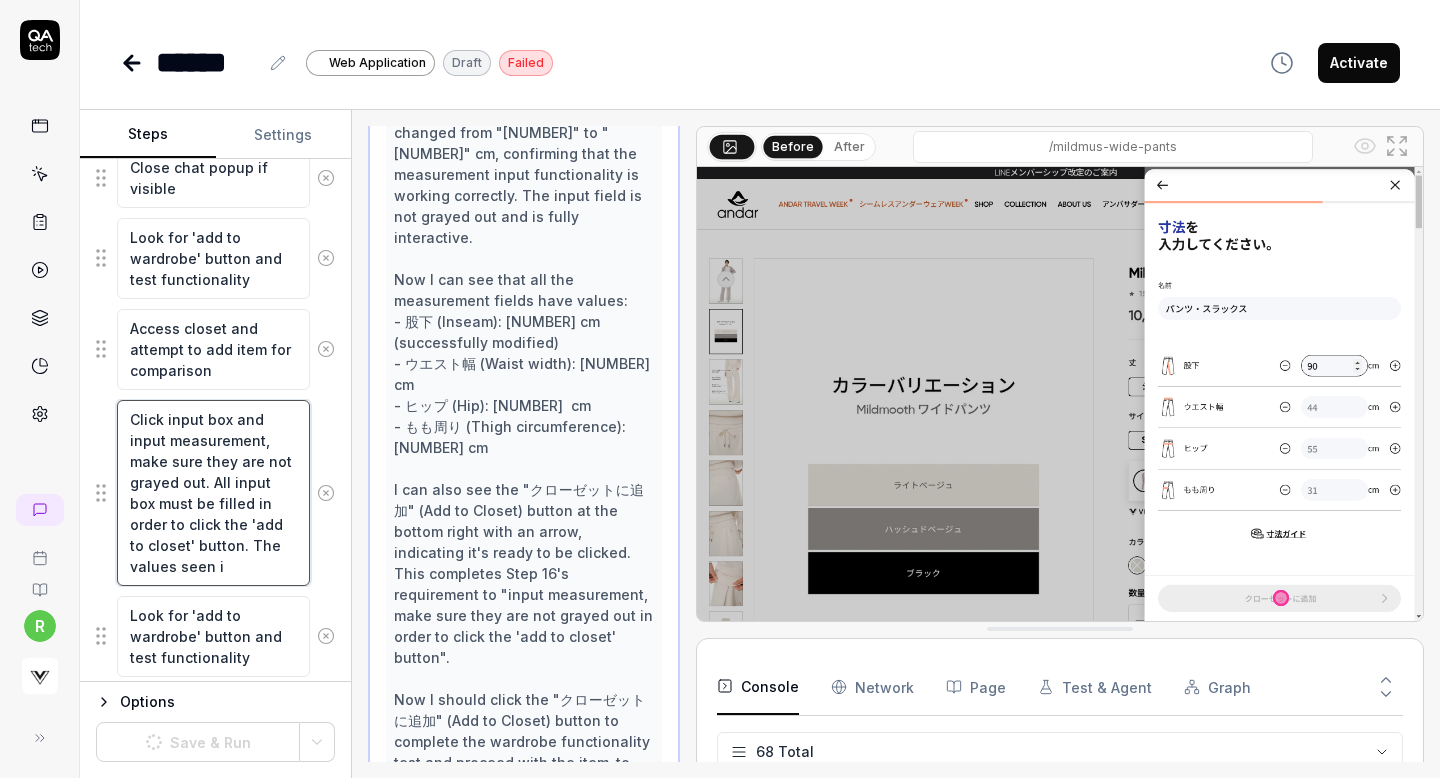 type on "Click input box and input measurement, make sure they are not grayed out. All input box must be filled in order to click the 'add to closet' button. The values seen is" 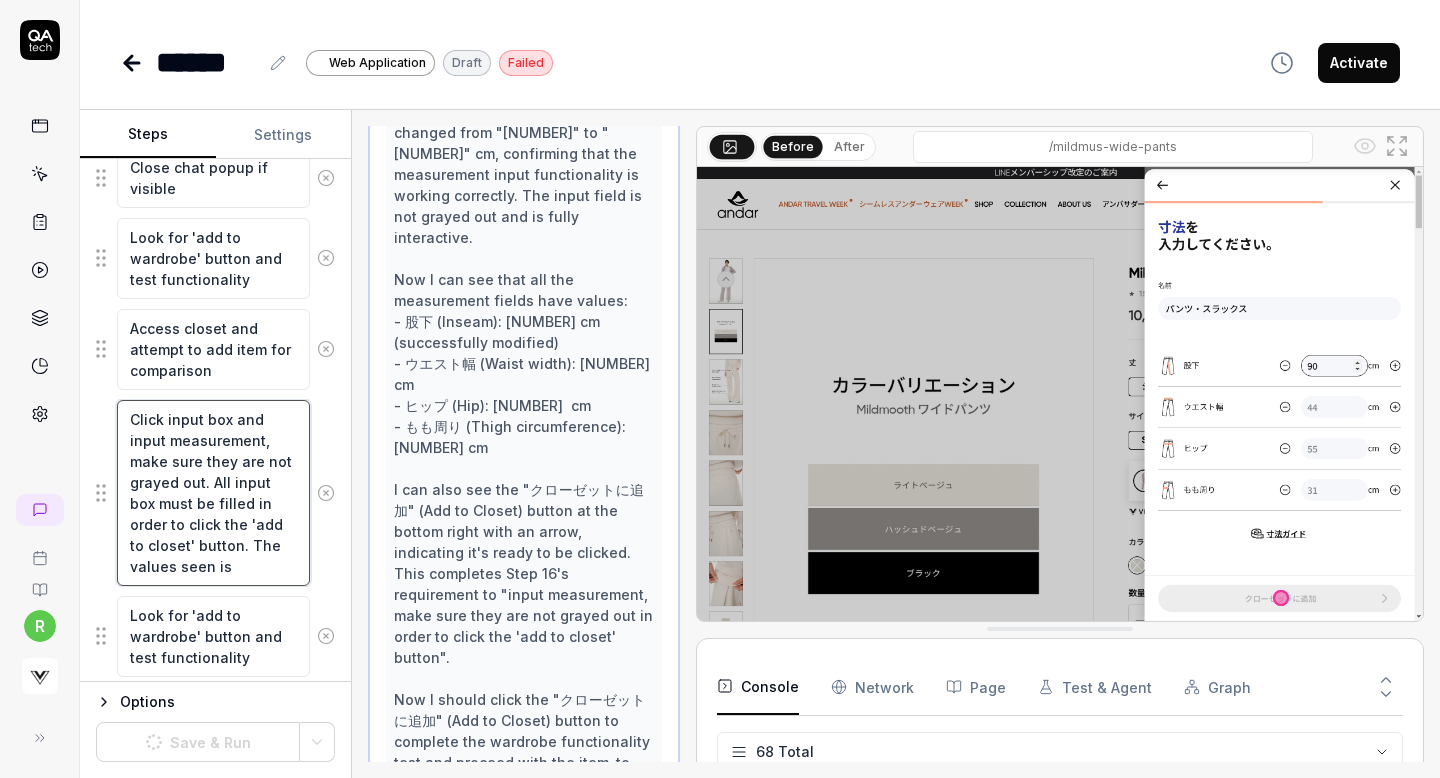 type on "Click input box and input measurement, make sure they are not grayed out. All input box must be filled in order to click the 'add to closet' button. The values seen is" 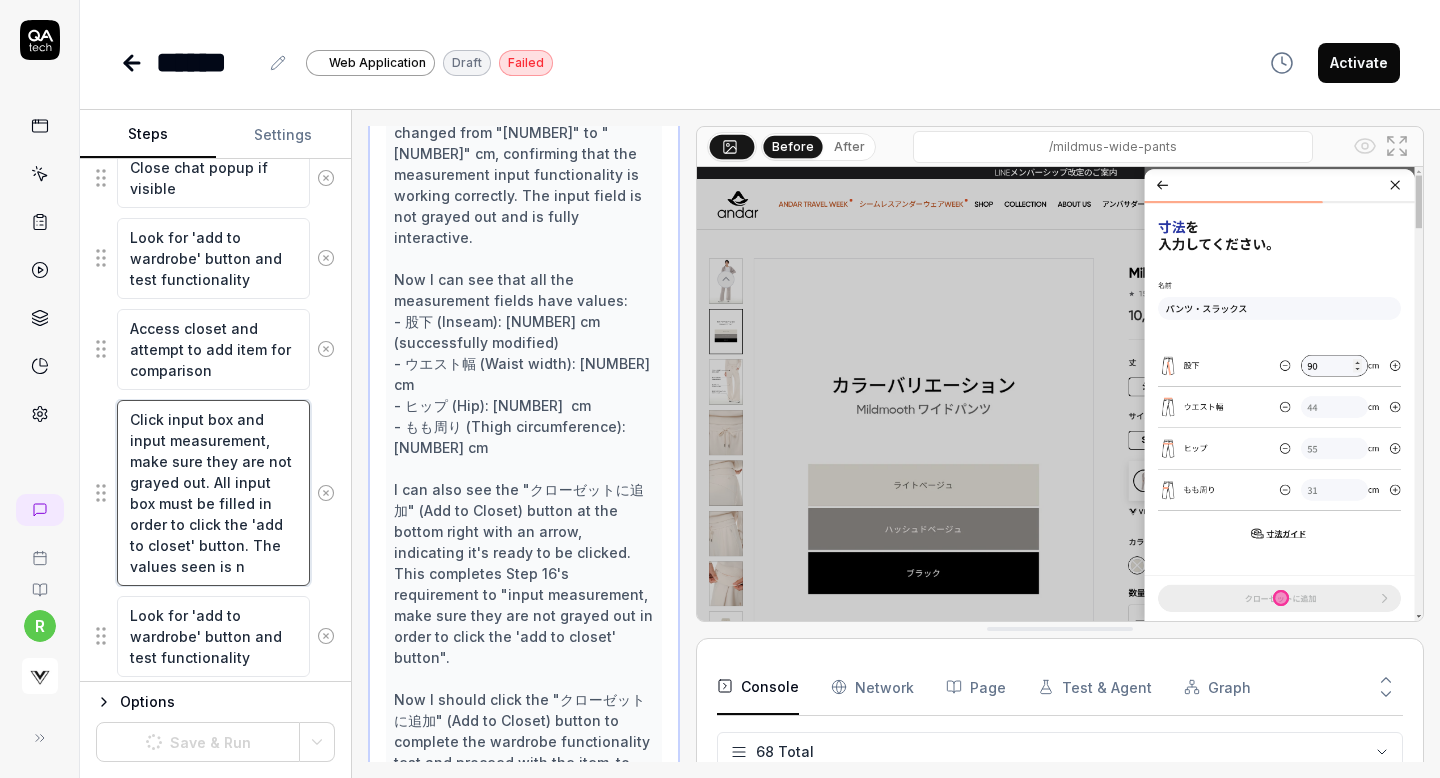 type on "Click input box and input measurement, make sure they are not grayed out. All input box must be filled in order to click the 'add to closet' button. The values seen is no" 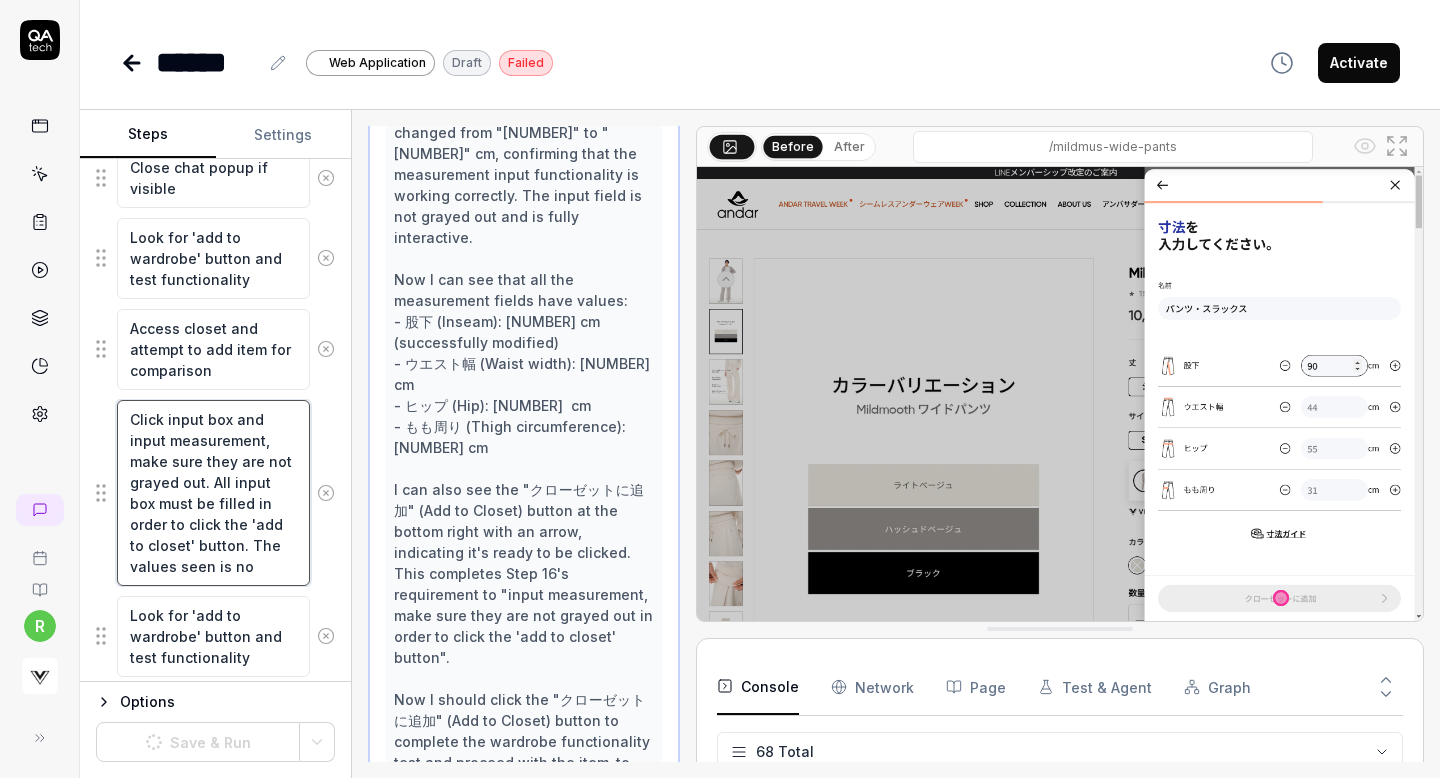 type on "Click input box and input measurement, make sure they are not grayed out. All input box must be filled in order to click the 'add to closet' button. The values seen is not" 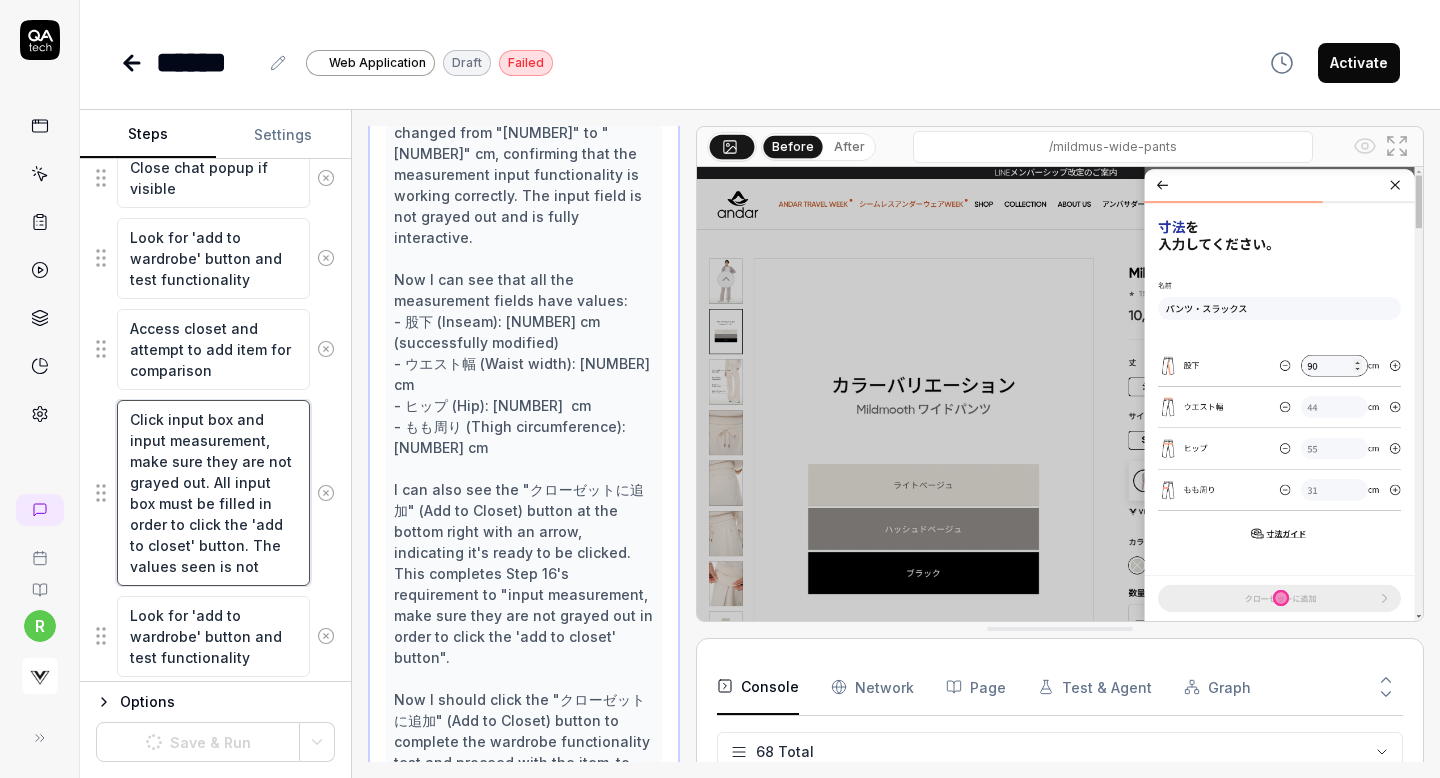 type on "Click input box and input measurement, make sure they are not grayed out. All input box must be filled in order to click the 'add to closet' button. The values seen is not" 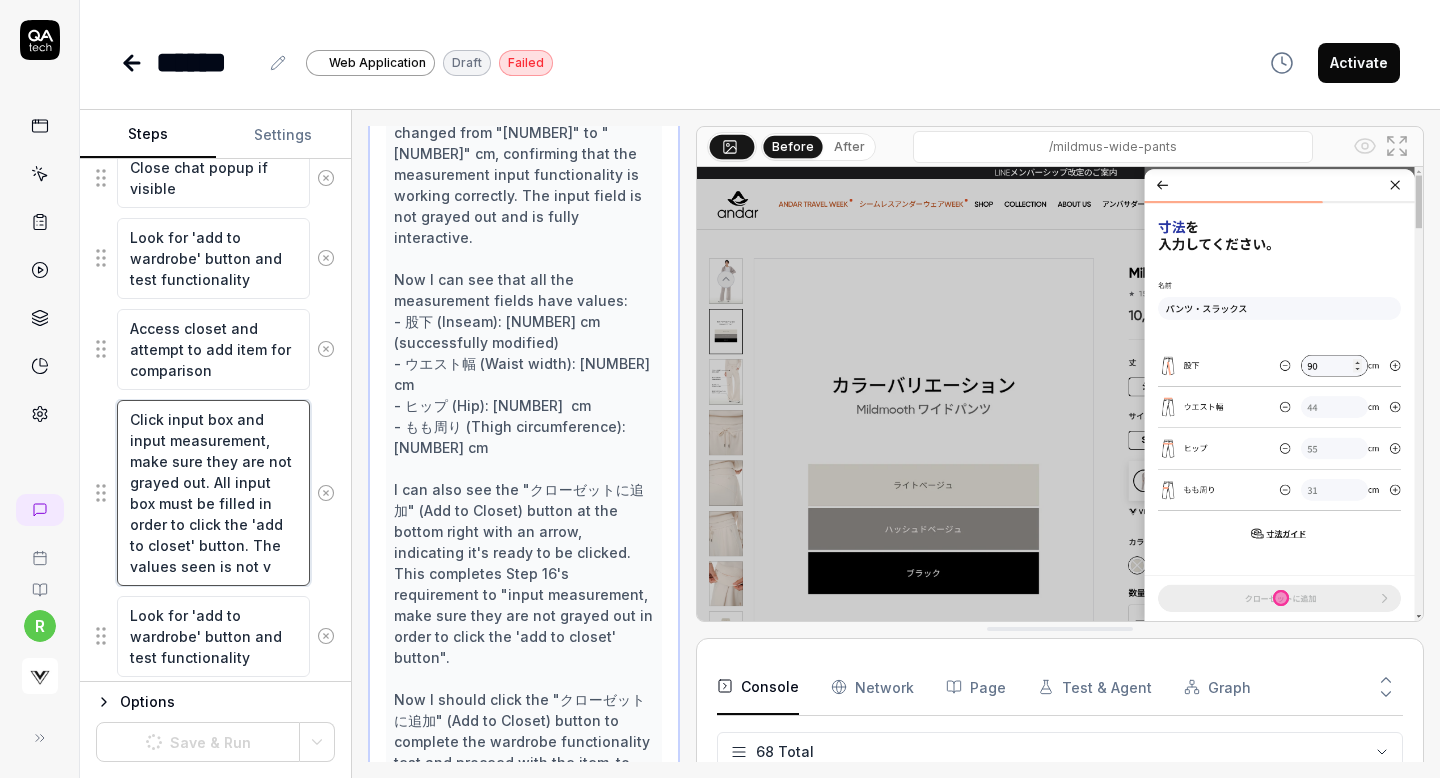 type on "Click input box and input measurement, make sure they are not grayed out. All input box must be filled in order to click the 'add to closet' button. The values seen is not va" 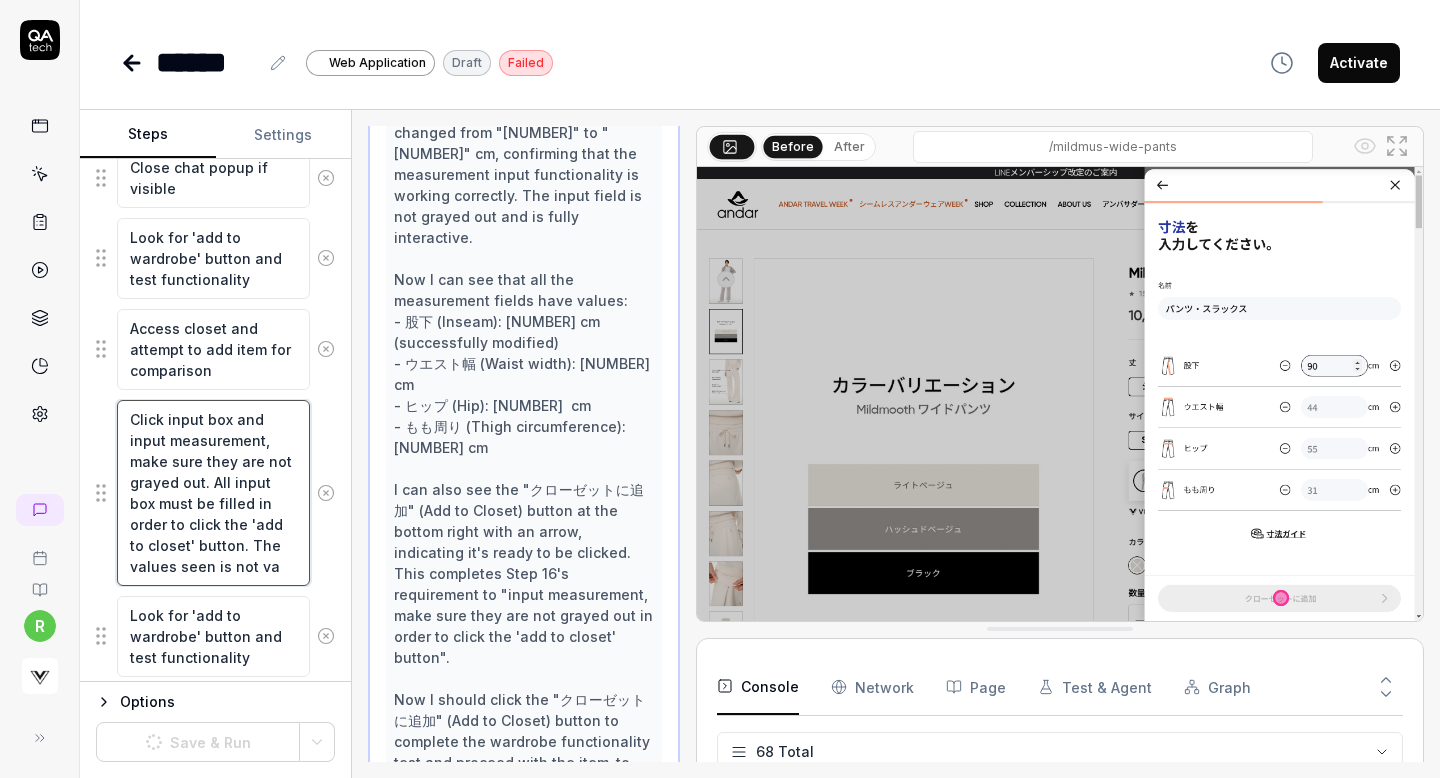 type on "Click input box and input measurement, make sure they are not grayed out. All input box must be filled in order to click the 'add to closet' button. The values seen is not val" 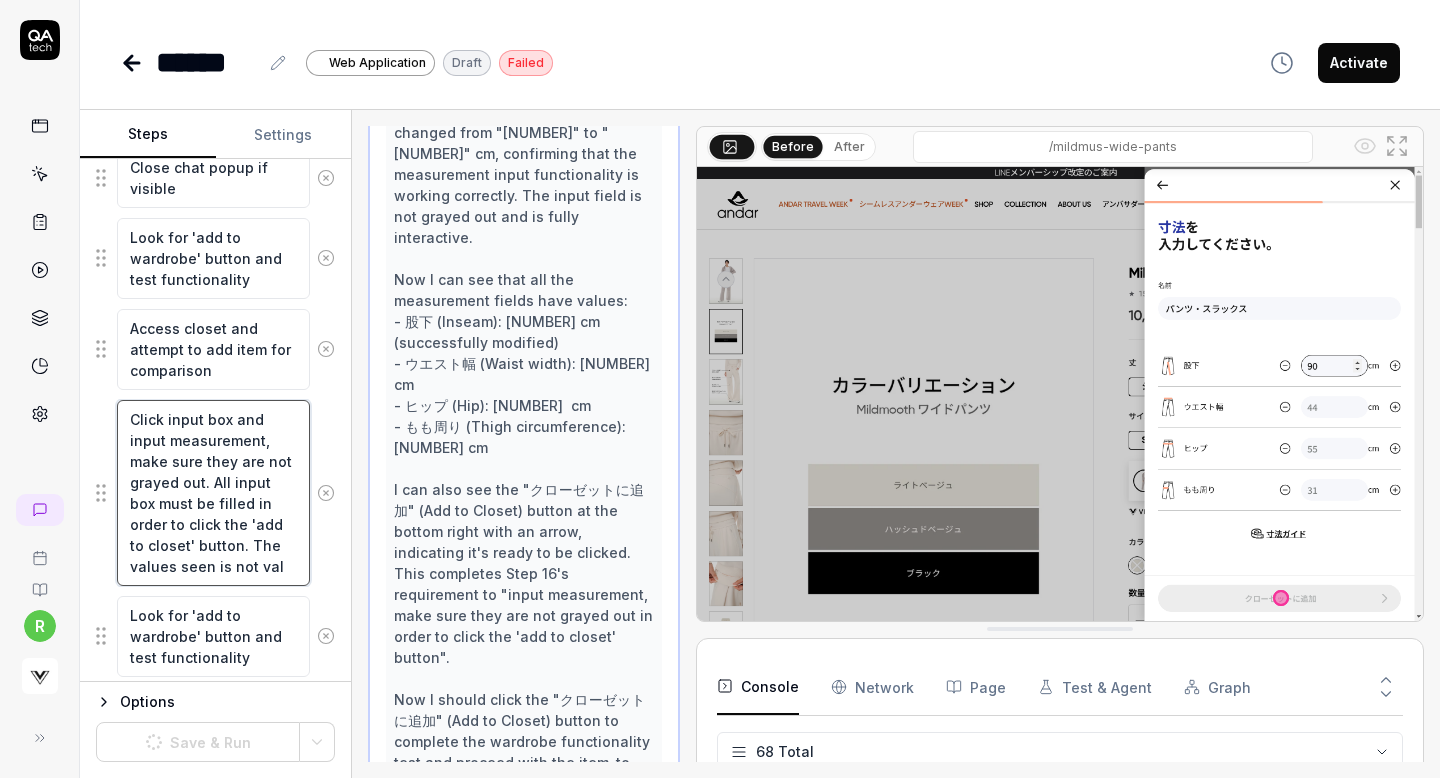 type on "Click input box and input measurement, make sure they are not grayed out. All input box must be filled in order to click the 'add to closet' button. The values seen is not vali" 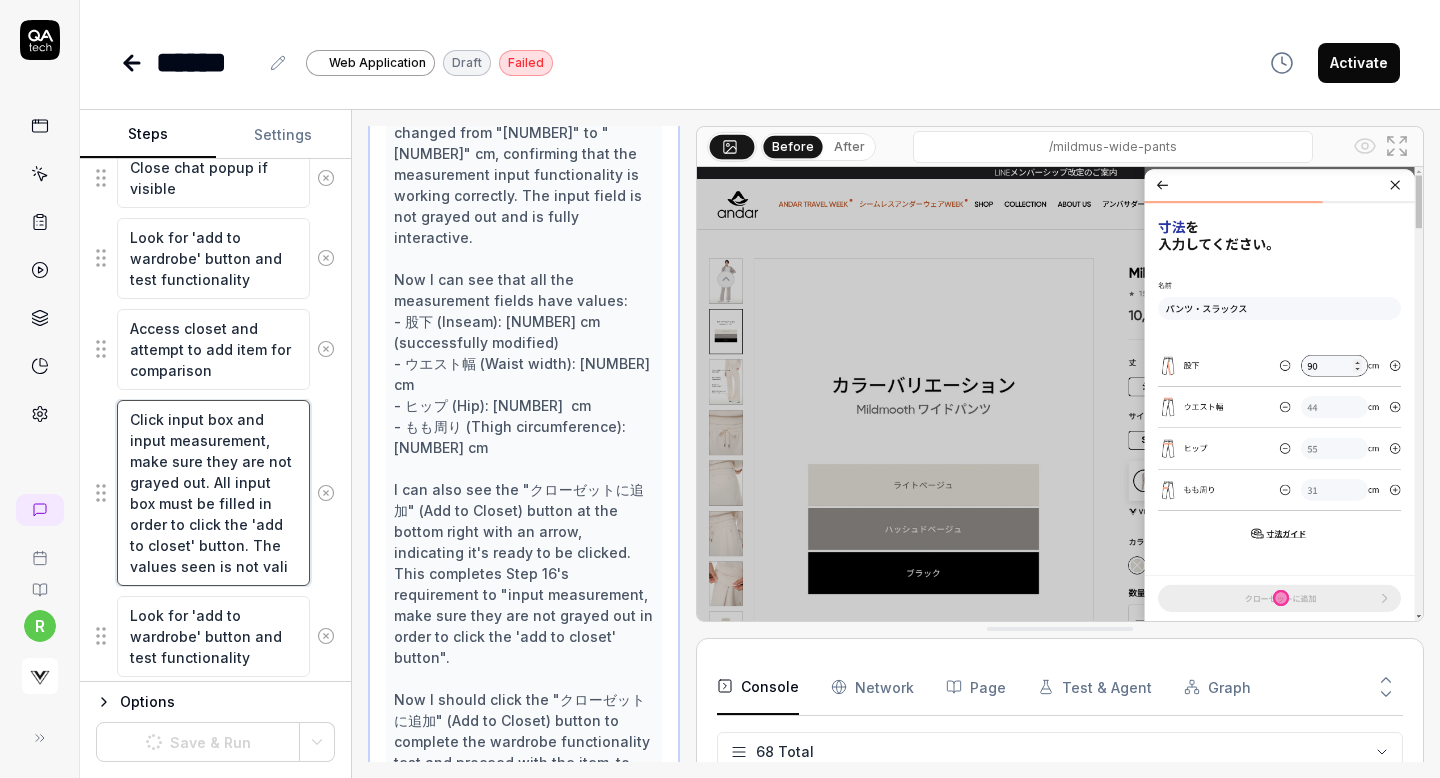 type on "Click input box and input measurement, make sure they are not grayed out. All input box must be filled in order to click the 'add to closet' button. The values seen is not valid" 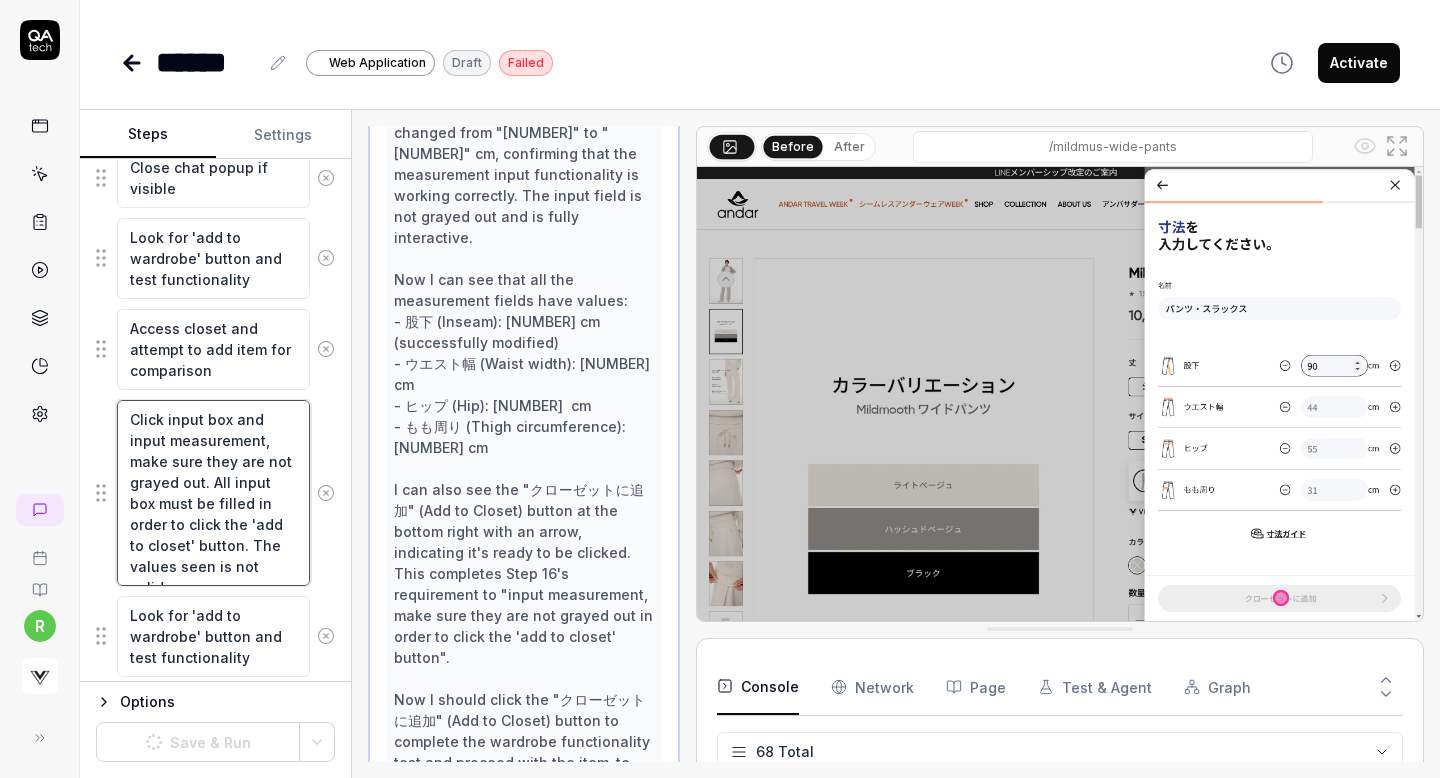 type on "Click input box and input measurement, make sure they are not grayed out. All input box must be filled in order to click the 'add to closet' button. The values seen is not valid" 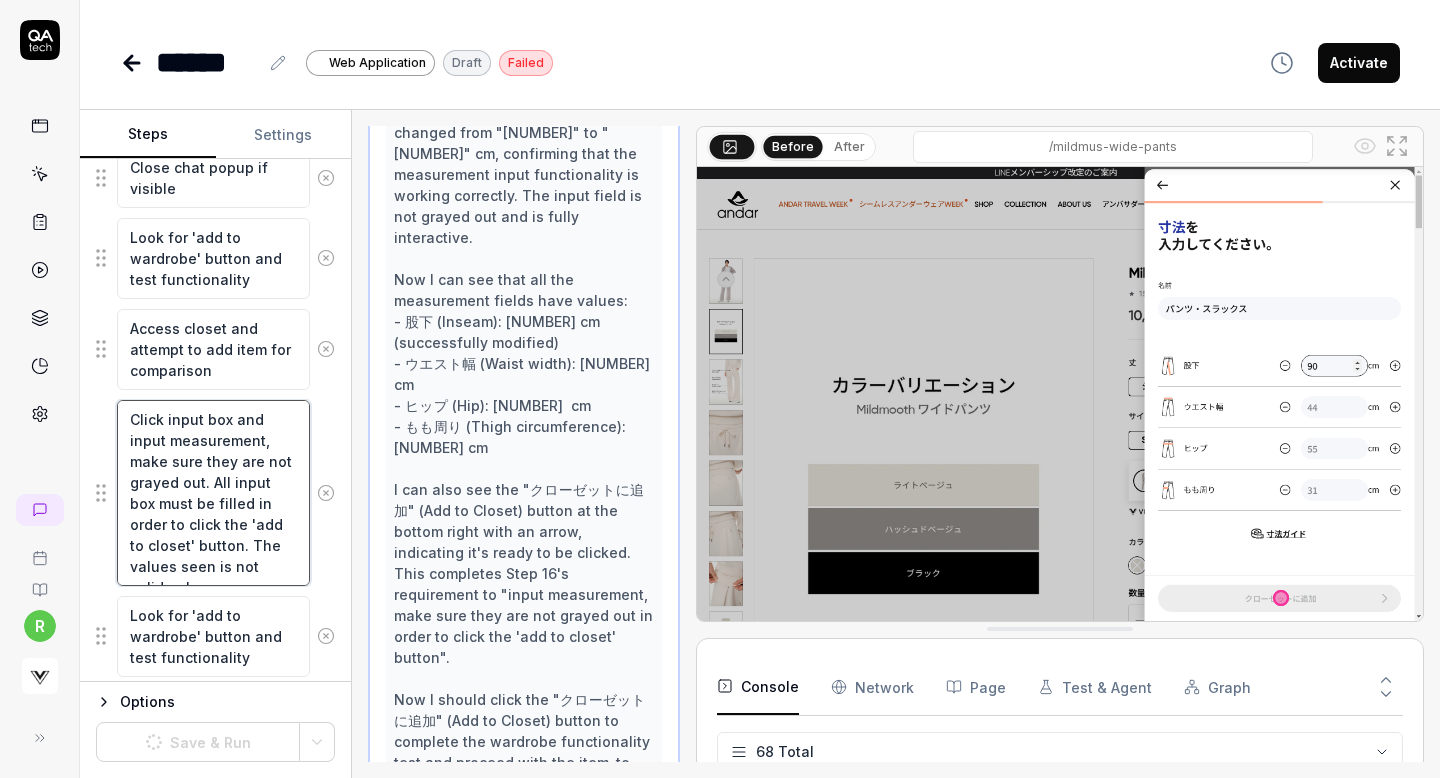type on "*" 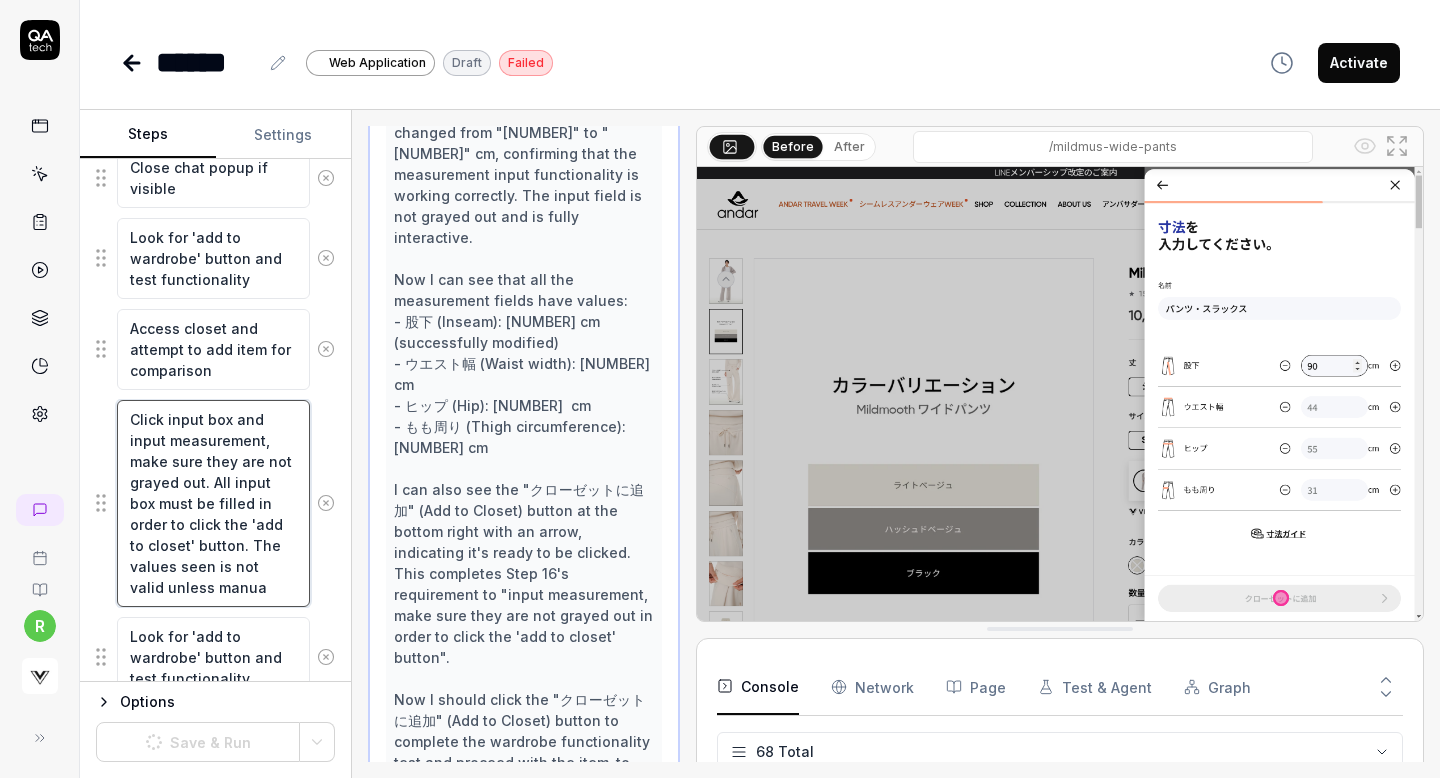 type on "Click input box and input measurement, make sure they are not grayed out. All input box must be filled in order to click the 'add to closet' button. The values seen is not valid unless manual" 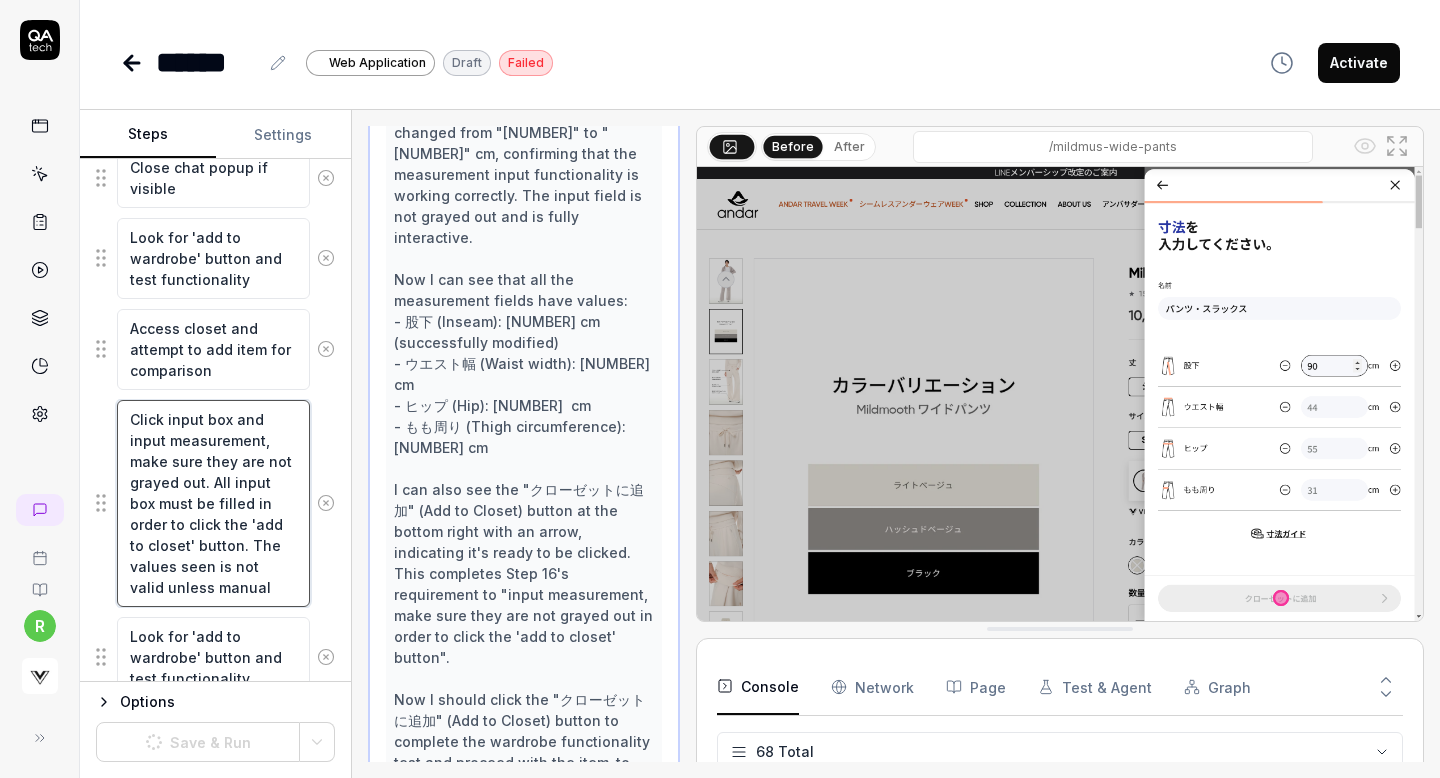 type on "Click input box and input measurement, make sure they are not grayed out. All input box must be filled in order to click the 'add to closet' button. The values seen is not valid unless manuall" 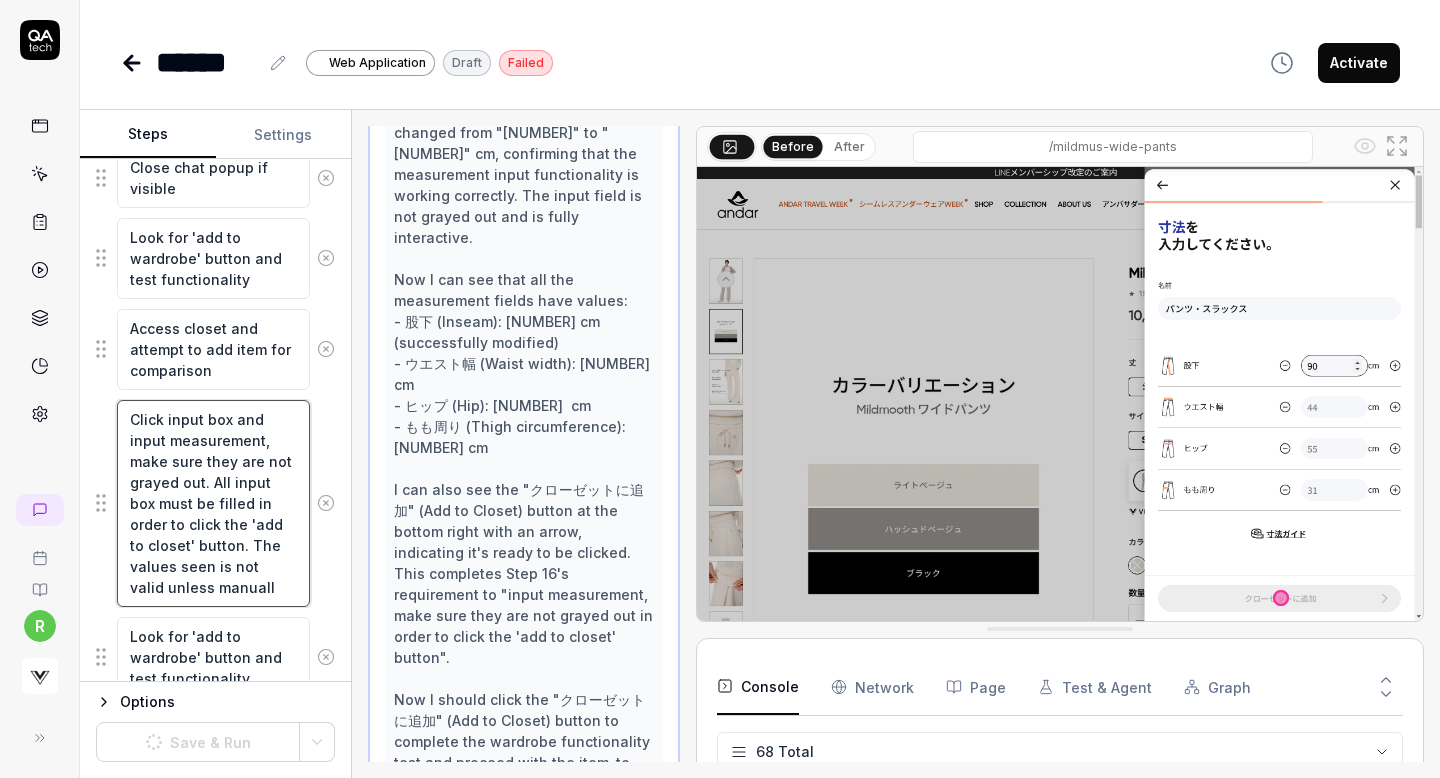type on "Click input box and input measurement, make sure they are not grayed out. All input box must be filled in order to click the 'add to closet' button. The values seen is not valid unless manually" 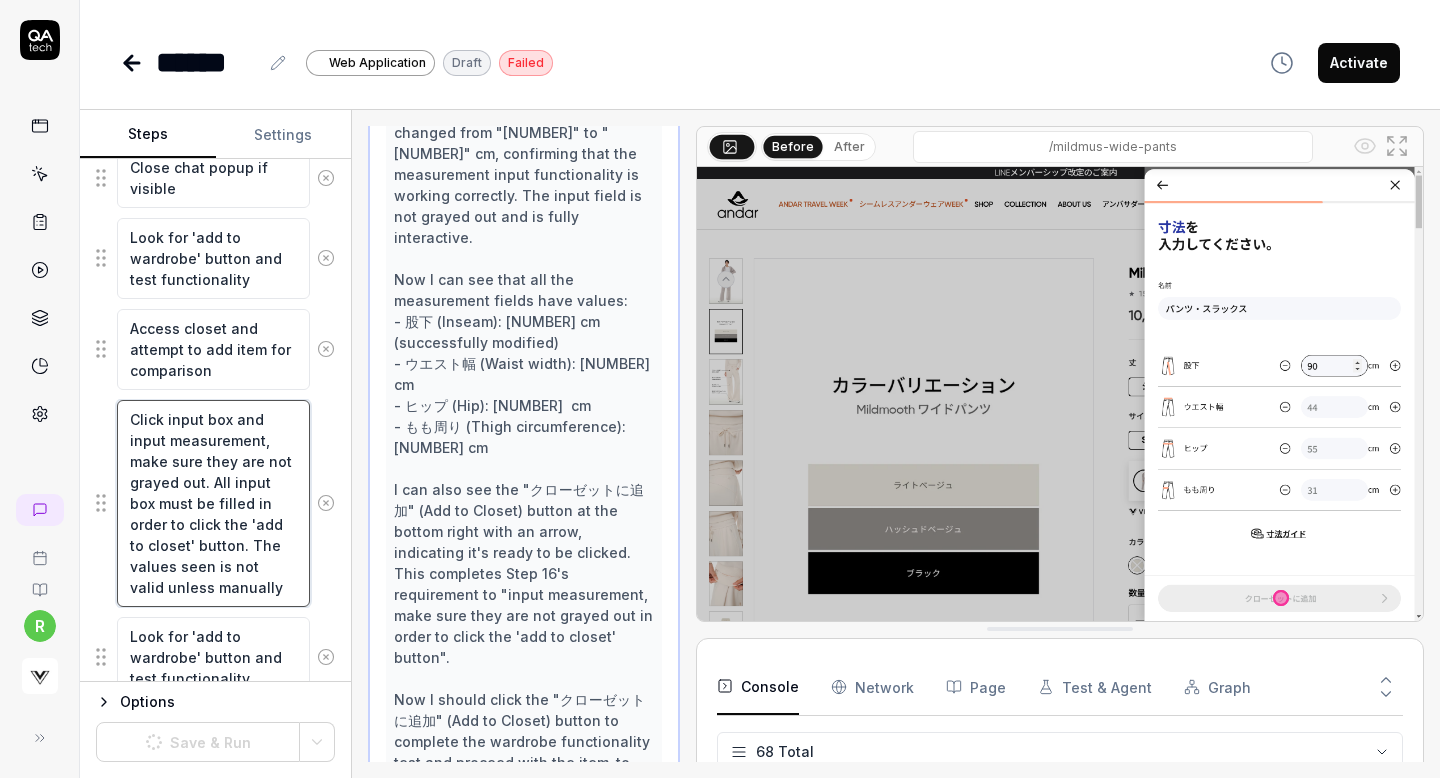 type on "Click input box and input measurement, make sure they are not grayed out. All input box must be filled in order to click the 'add to closet' button. The values seen is not valid unless manually" 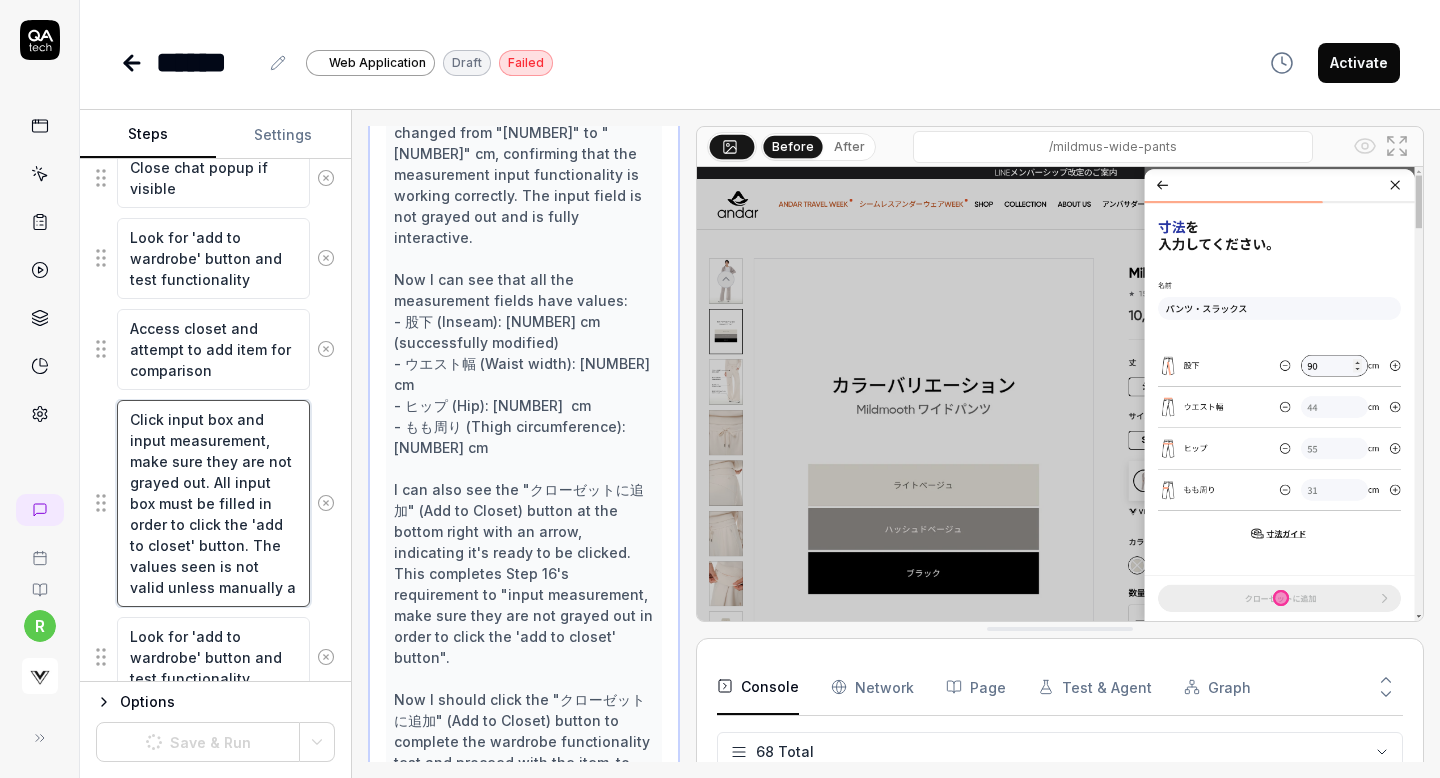 type on "Click input box and input measurement, make sure they are not grayed out. All input box must be filled in order to click the 'add to closet' button. The values seen is not valid unless manually ad" 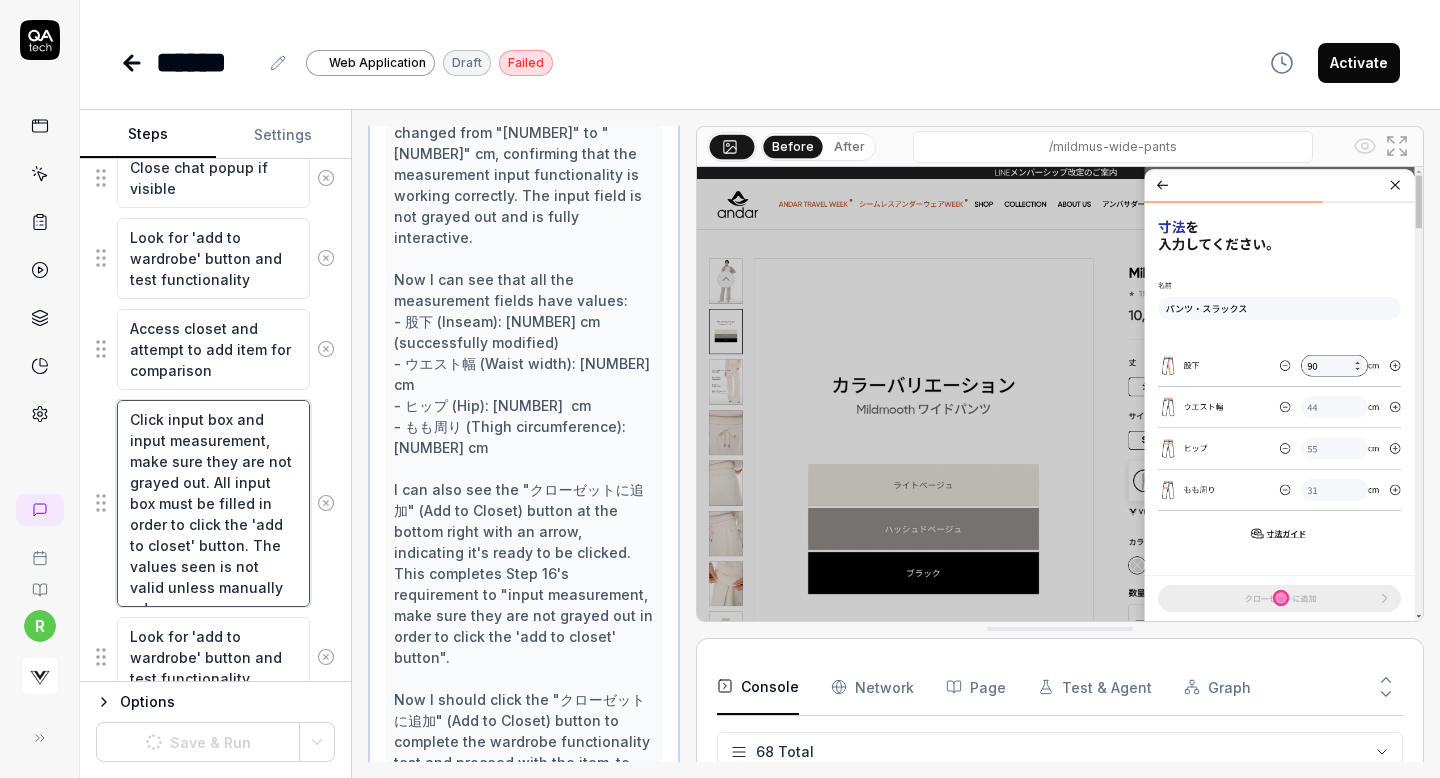 type on "Click input box and input measurement, make sure they are not grayed out. All input box must be filled in order to click the 'add to closet' button. The values seen is not valid unless manually add" 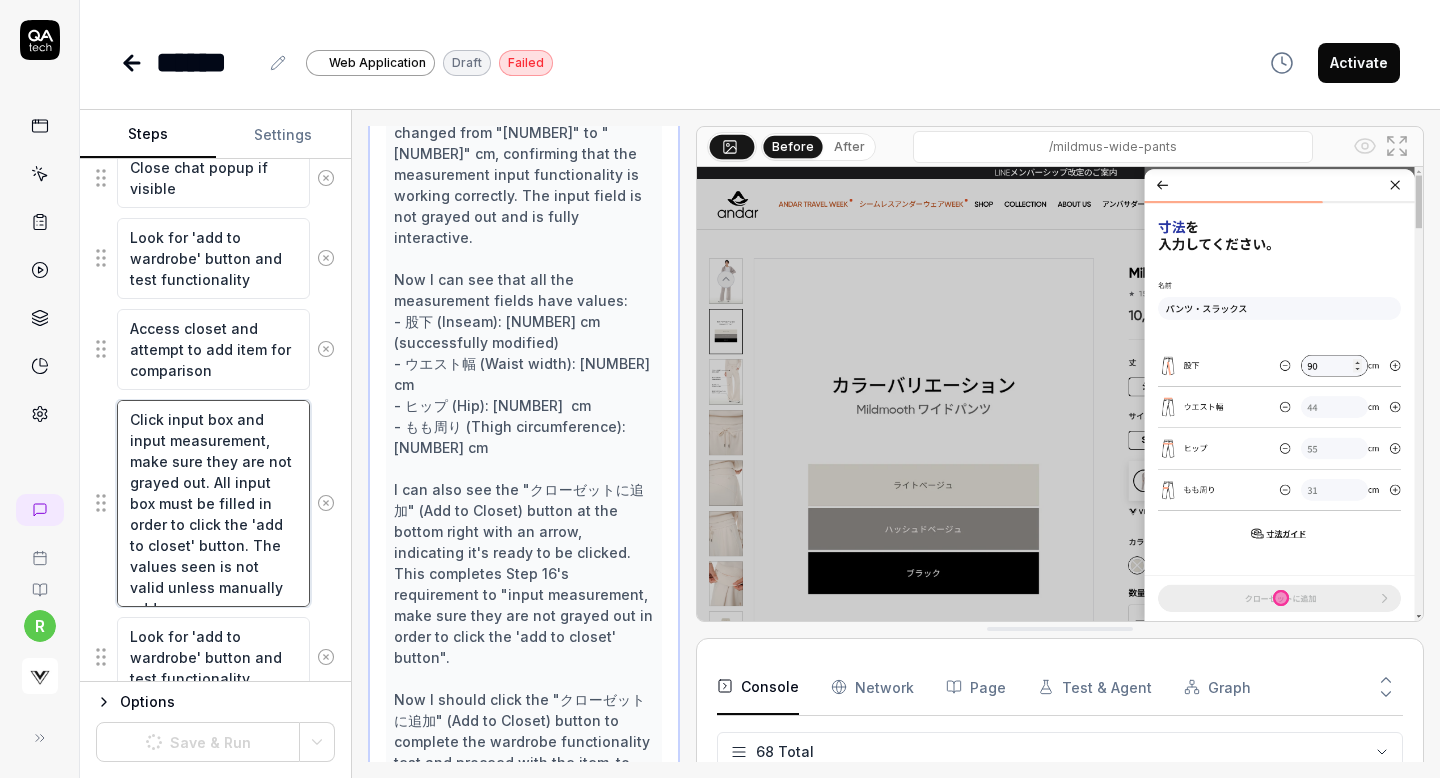 type on "Click input box and input measurement, make sure they are not grayed out. All input box must be filled in order to click the 'add to closet' button. The values seen is not valid unless manually adde" 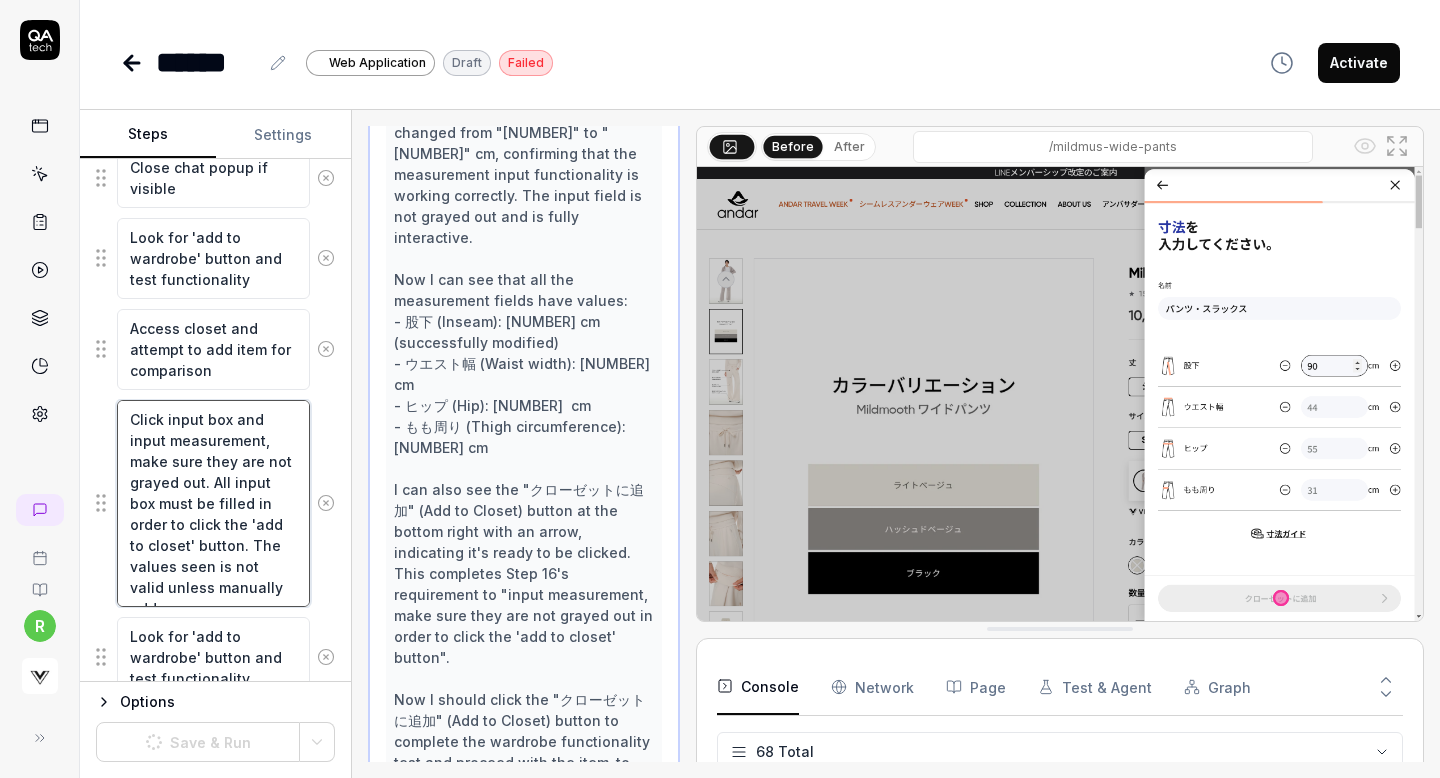 type on "*" 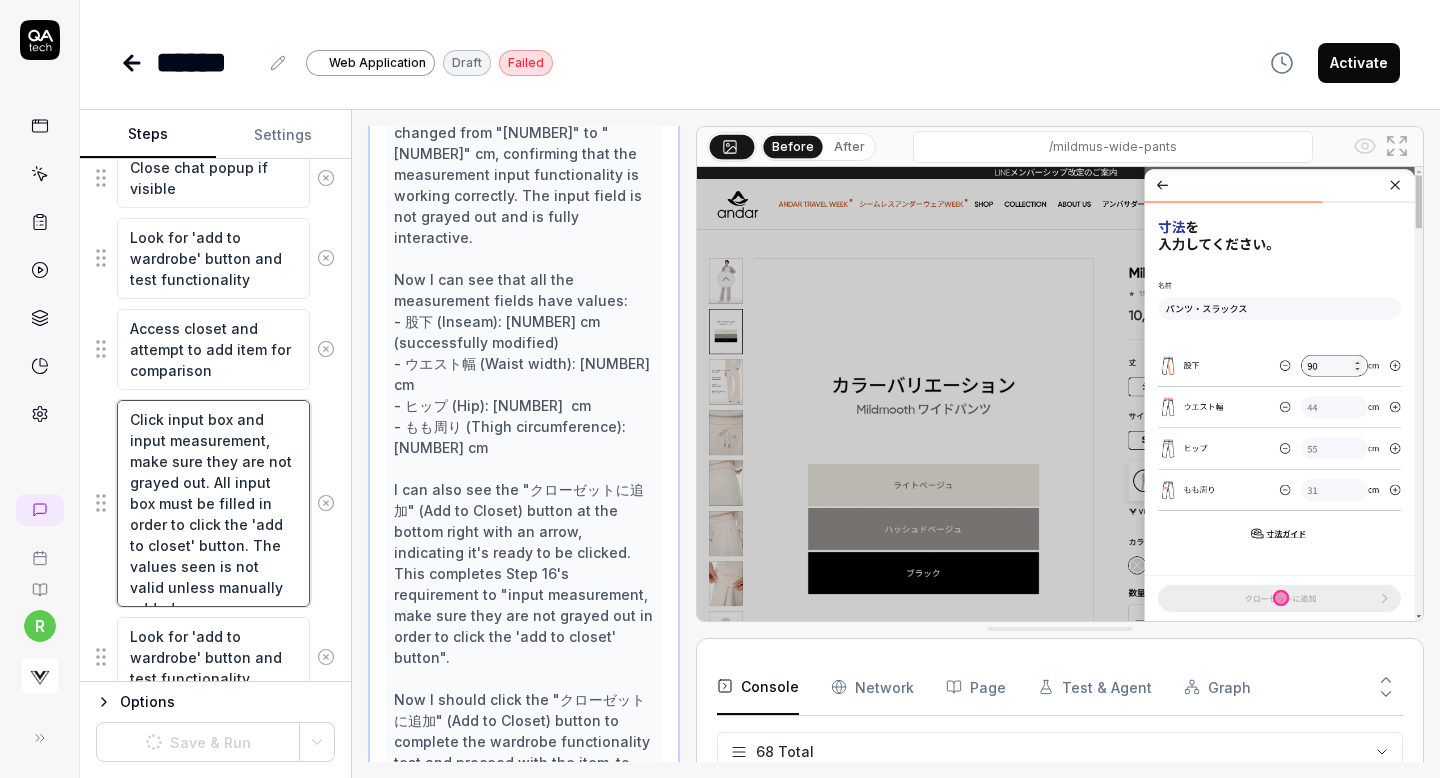 type on "Click input box and input measurement, make sure they are not grayed out. All input box must be filled in order to click the 'add to closet' button. The values seen is not valid unless manually added." 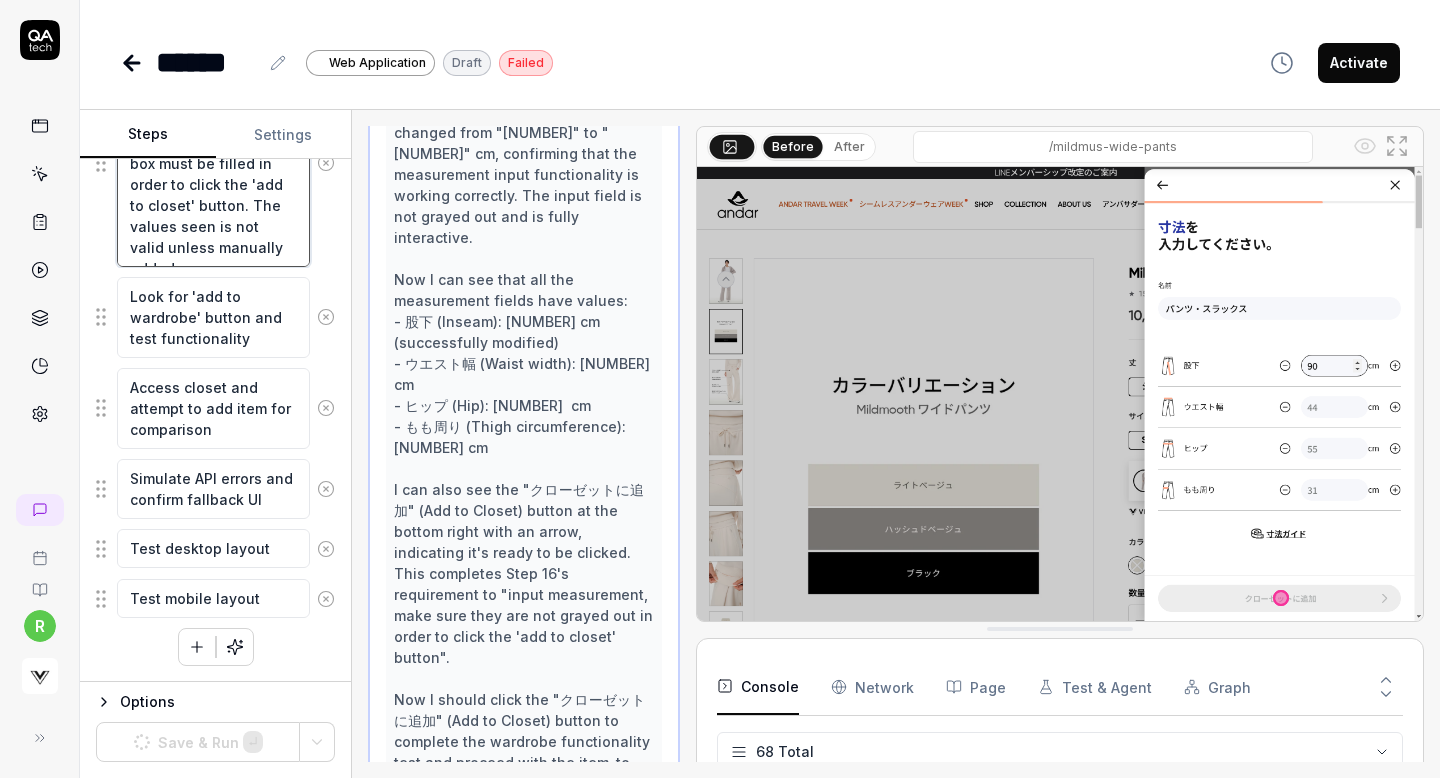 click on "Click input box and input measurement, make sure they are not grayed out. All input box must be filled in order to click the 'add to closet' button. The values seen is not valid unless manually added." at bounding box center (213, 163) 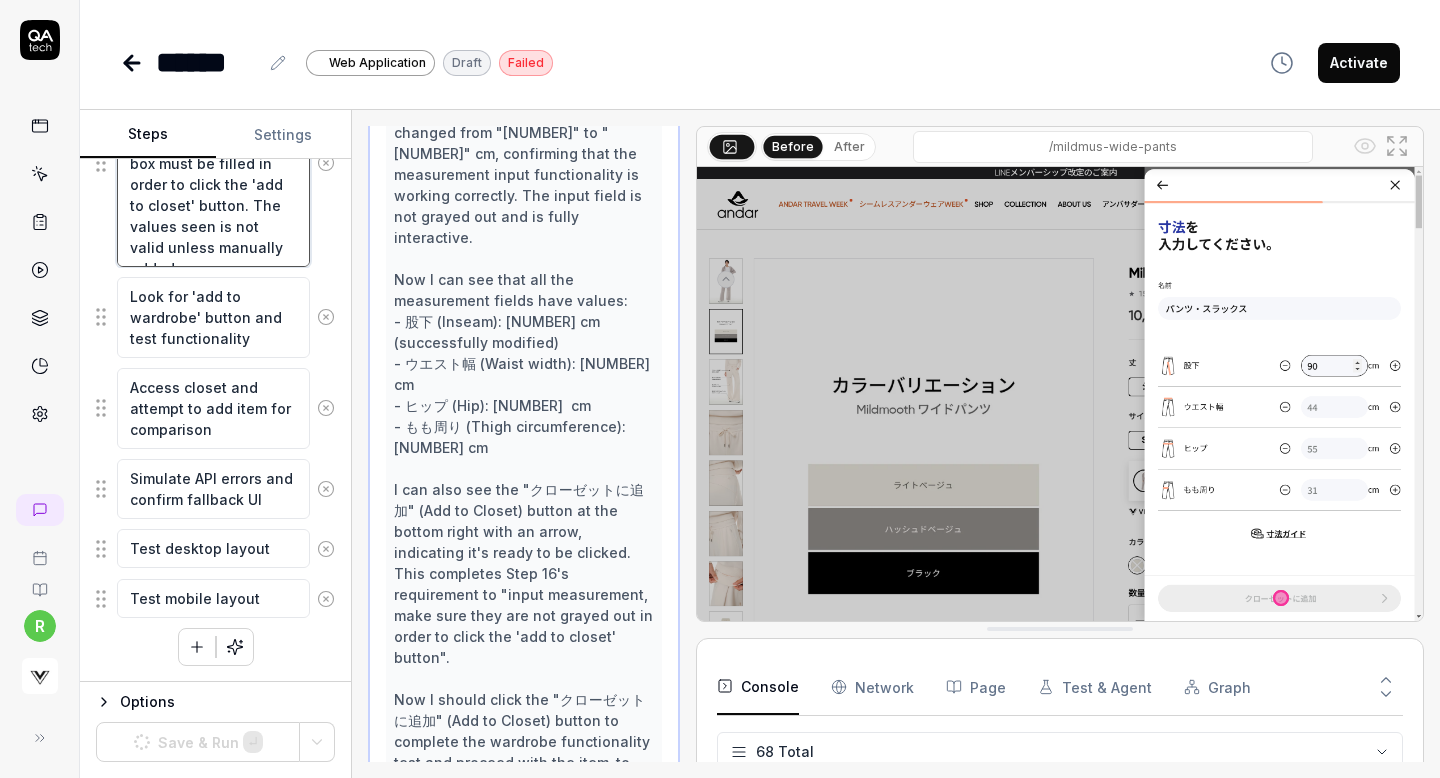 type on "Click input box and input measurement, make sure they are not grayed out. All input box must be filled in order to click the 'add to closet' button. The values seen is not valid unless manually added." 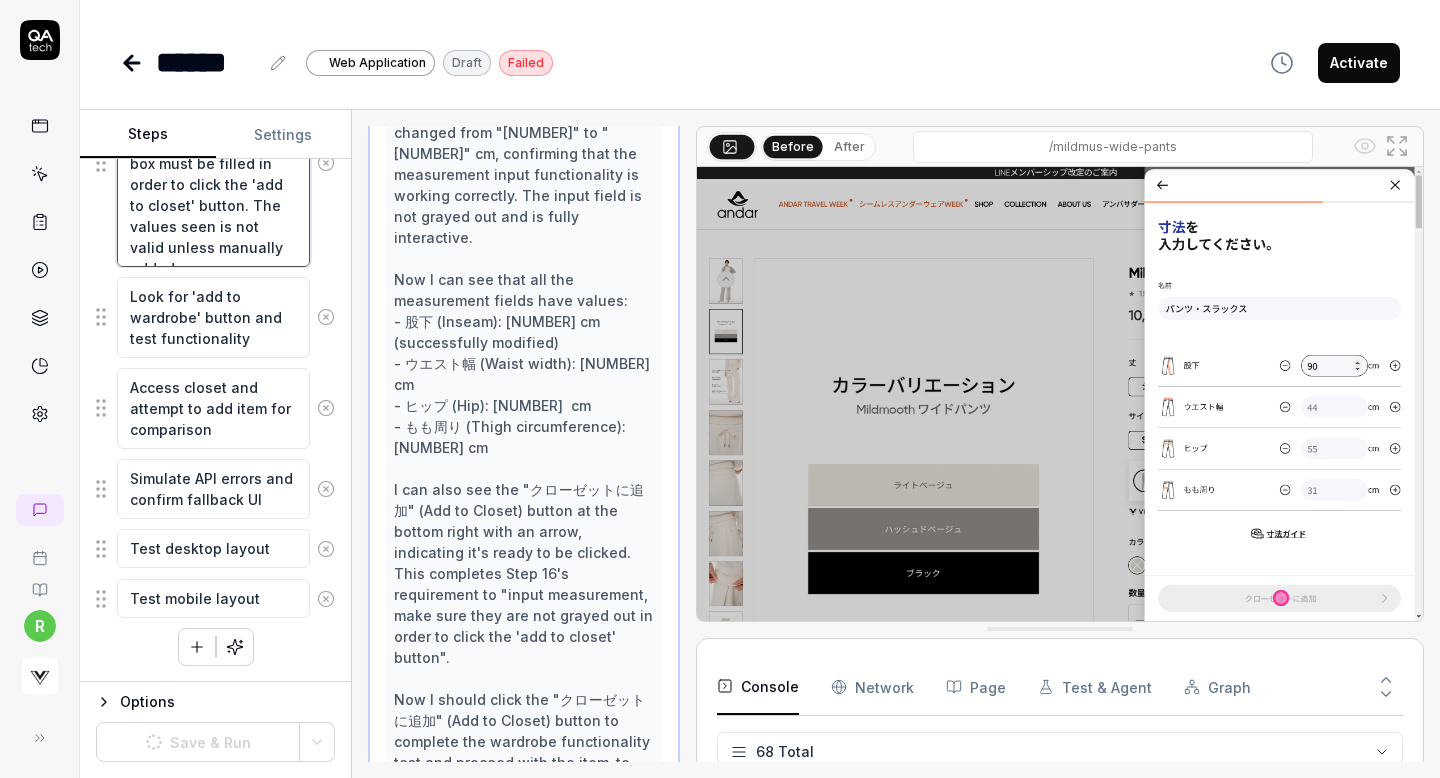 type on "*" 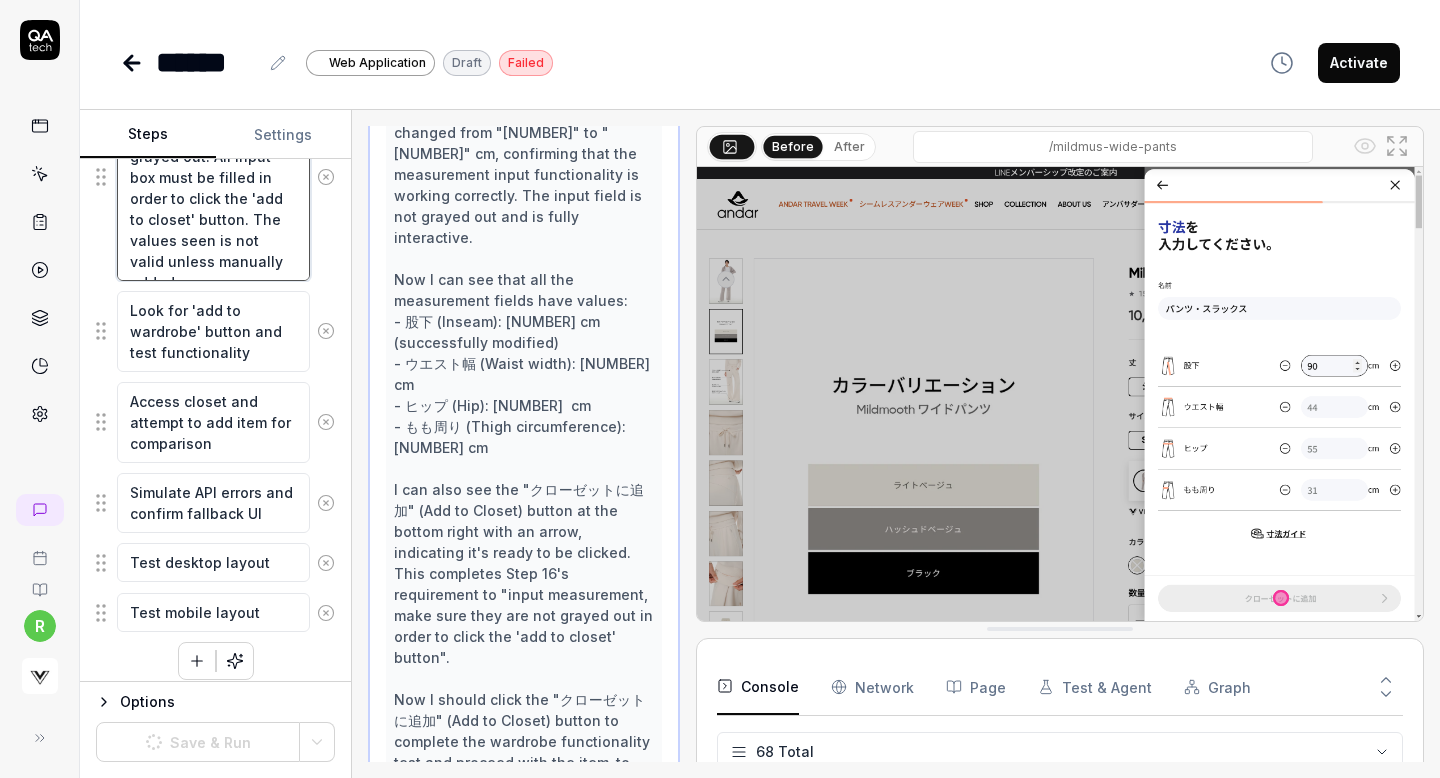 scroll, scrollTop: 1665, scrollLeft: 0, axis: vertical 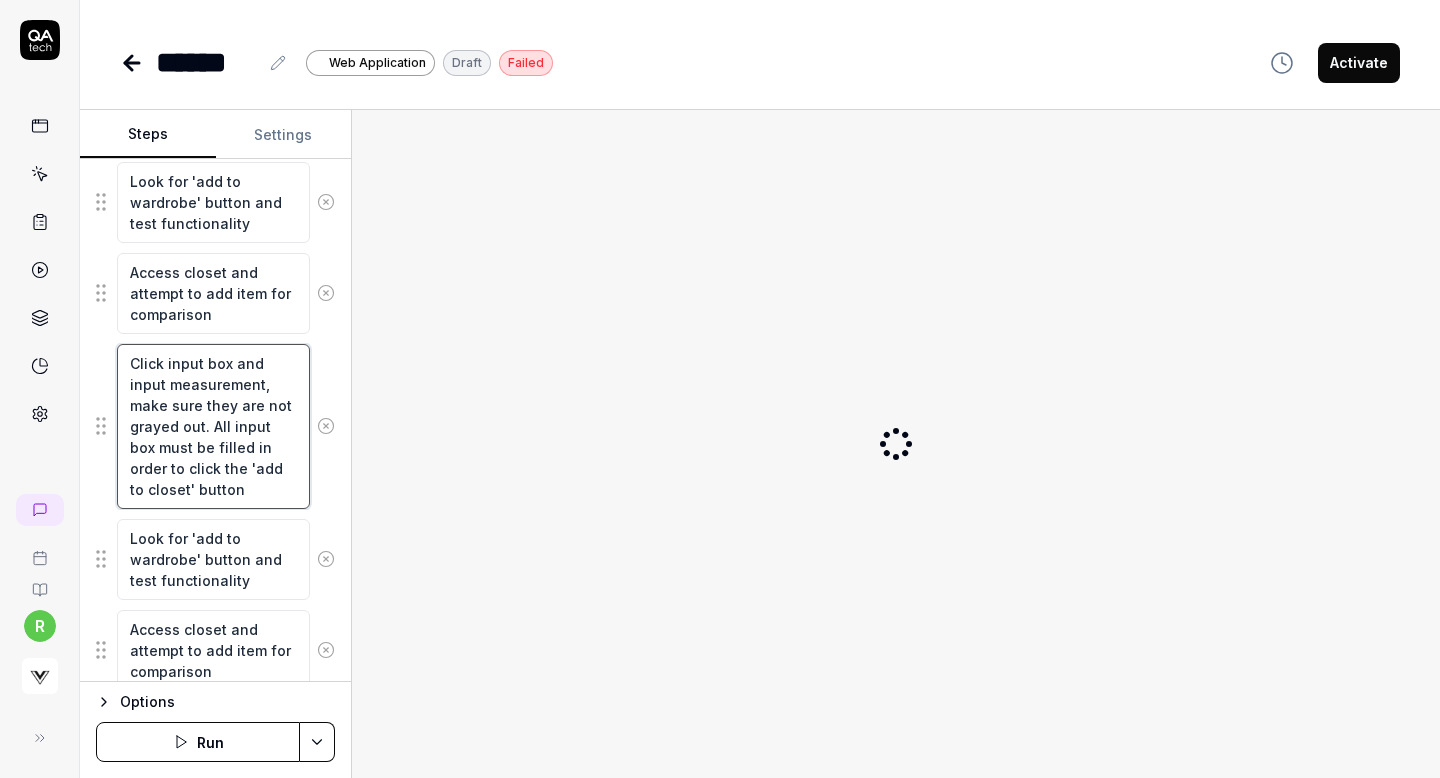 click on "Click input box and input measurement, make sure they are not grayed out. All input box must be filled in order to click the 'add to closet' button" at bounding box center (213, 426) 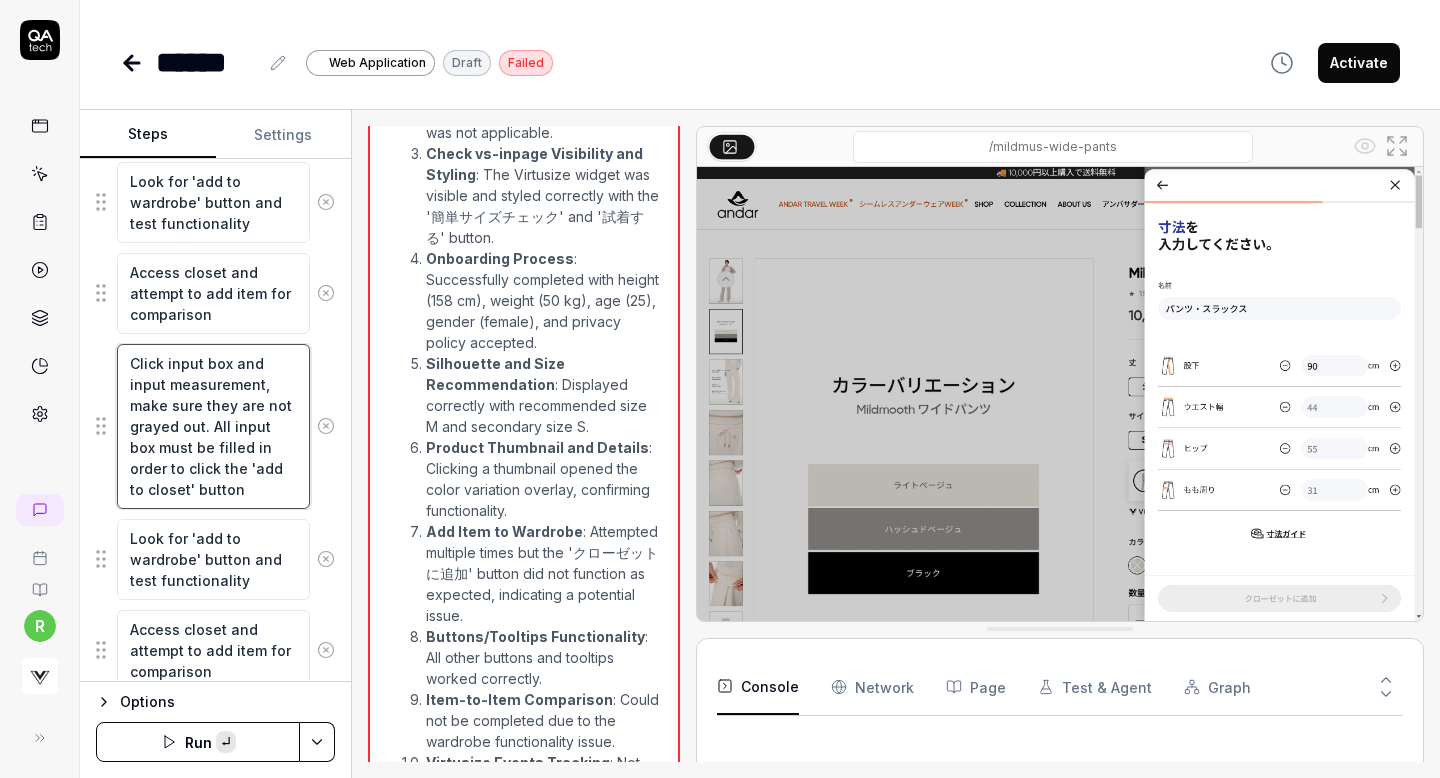 scroll, scrollTop: 2231, scrollLeft: 0, axis: vertical 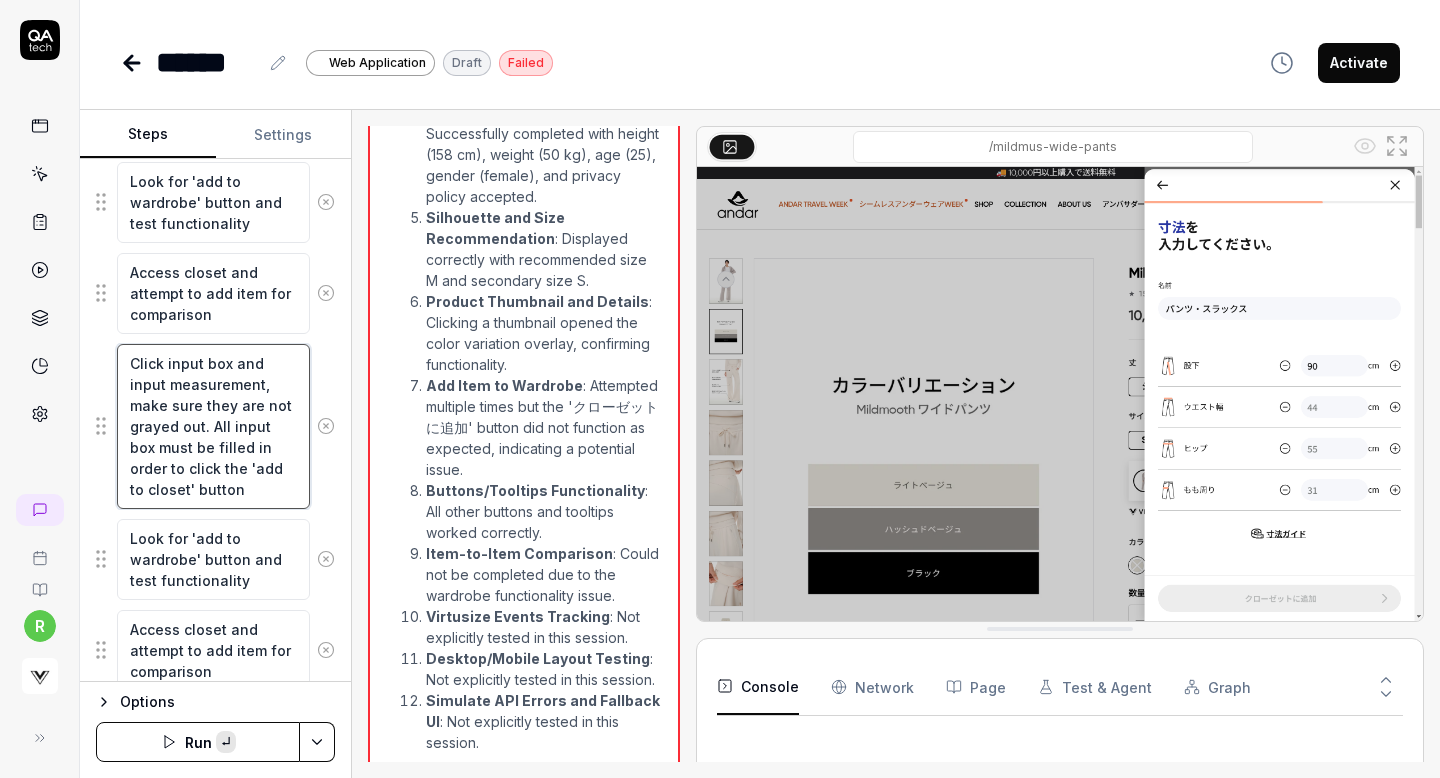 paste on ". The values seen is not valid unless manually added." 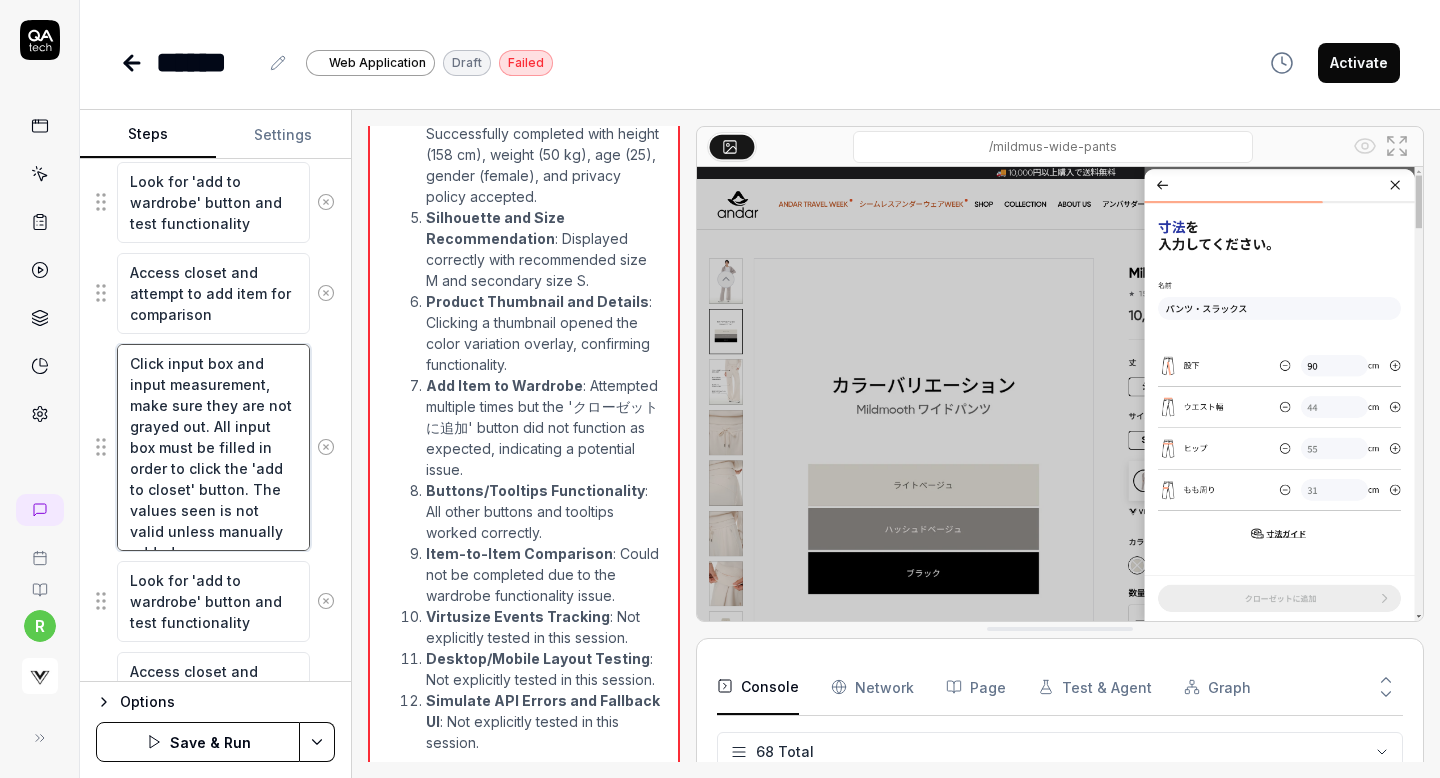 scroll, scrollTop: 2888, scrollLeft: 0, axis: vertical 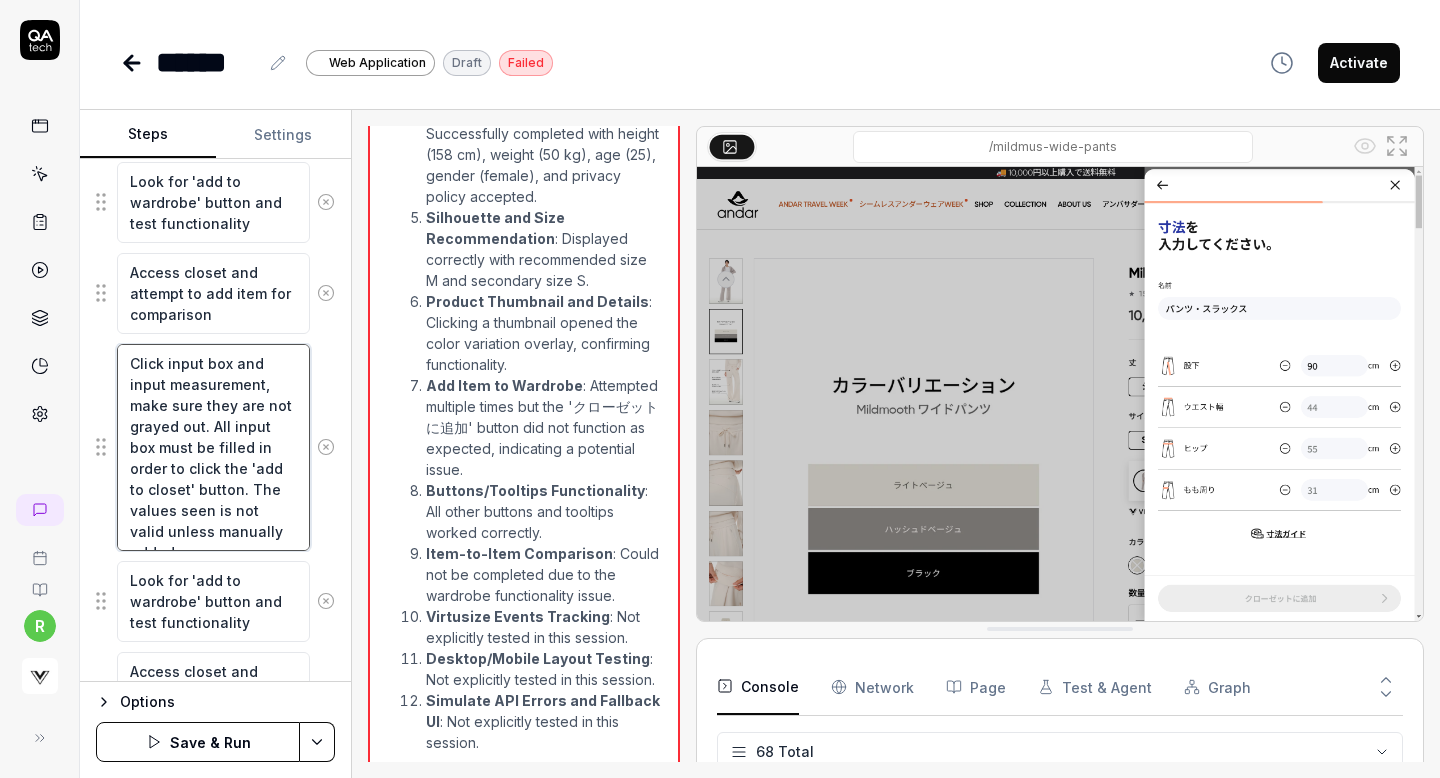 type on "Click input box and input measurement, make sure they are not grayed out. All input box must be filled in order to click the 'add to closet' button. The values seen is not valid unless manually added." 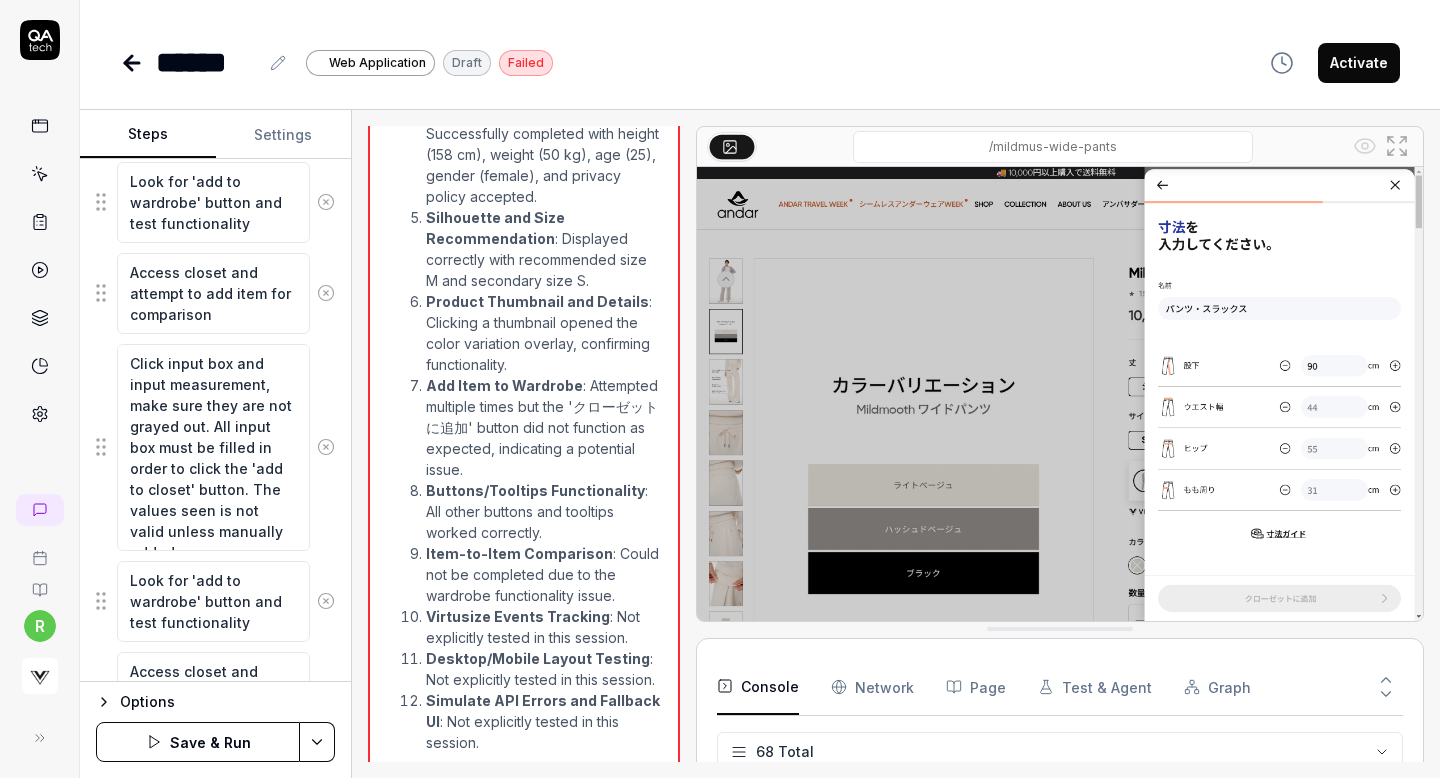 click on "Save & Run" at bounding box center [198, 742] 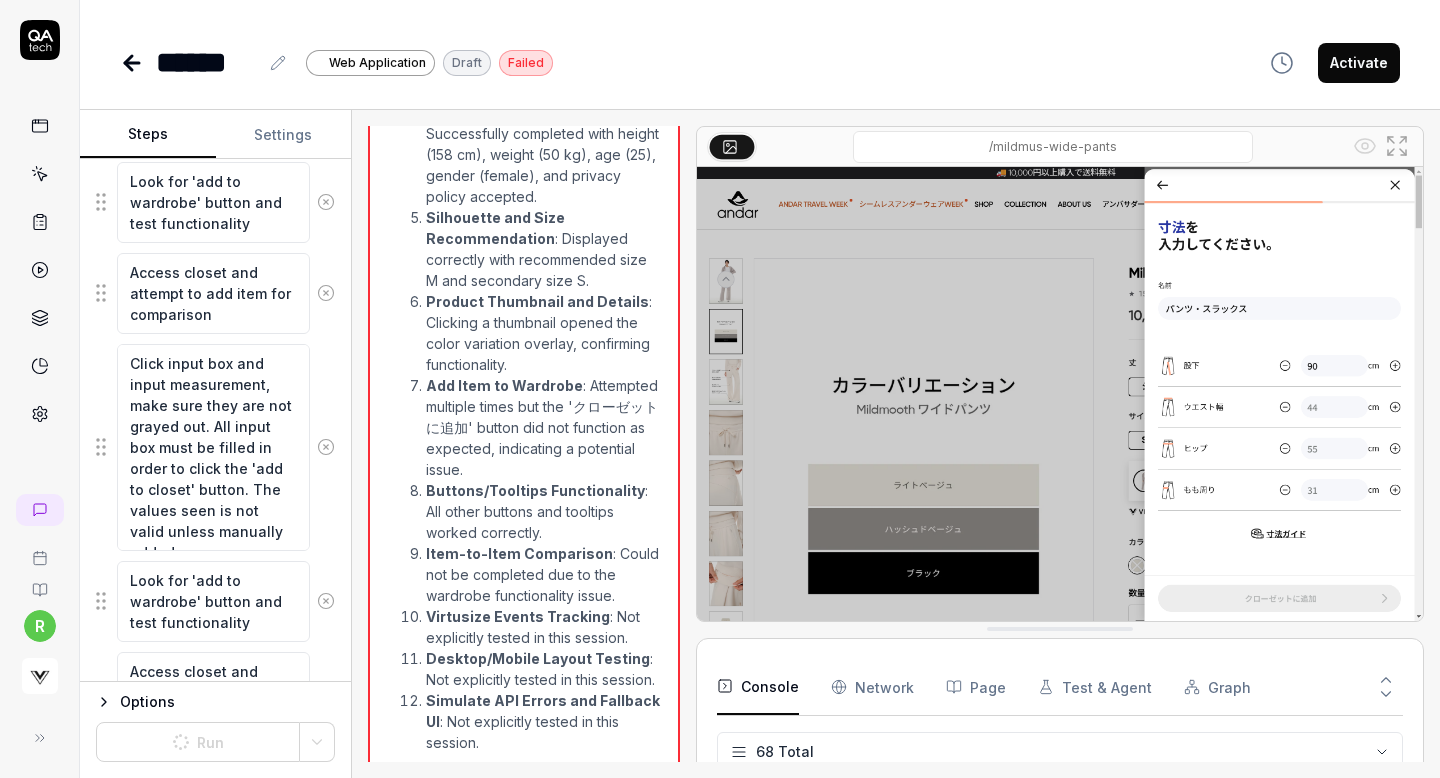 type on "*" 